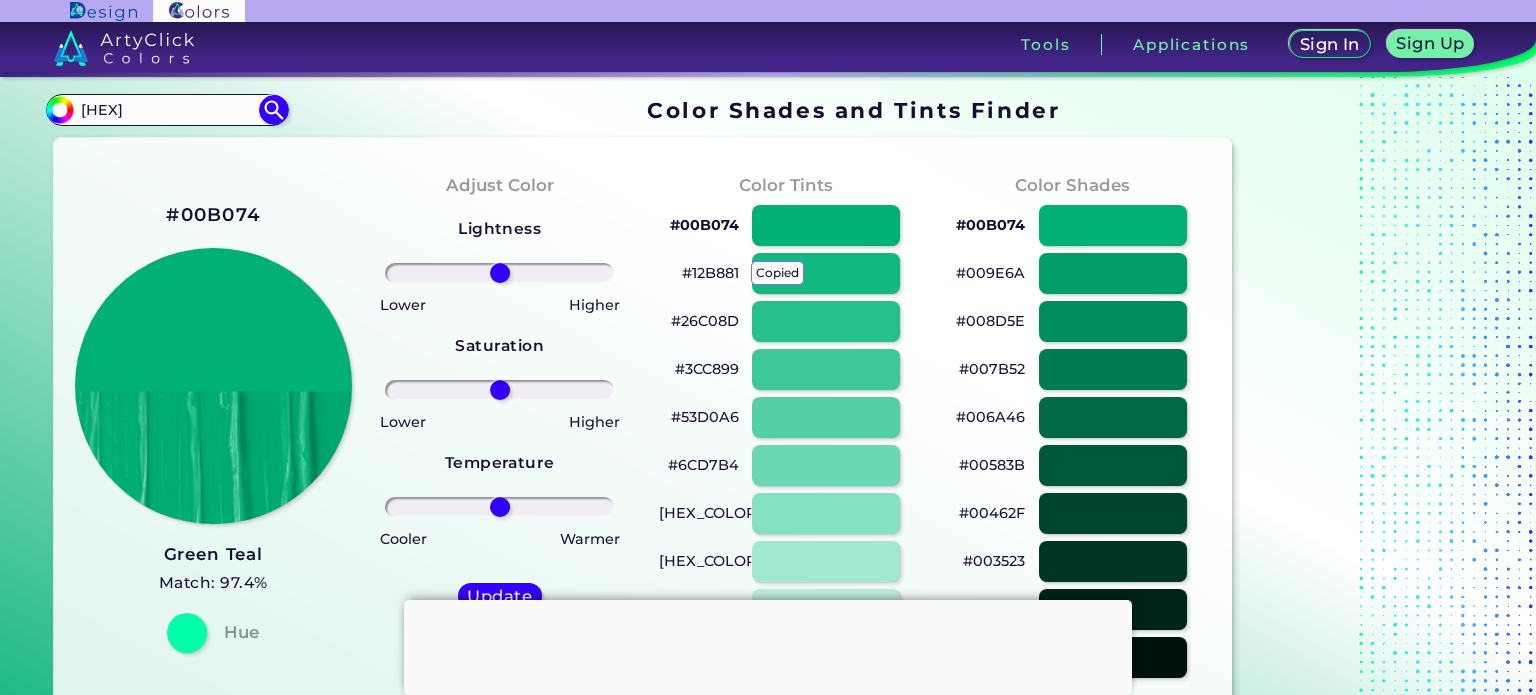 scroll, scrollTop: 0, scrollLeft: 0, axis: both 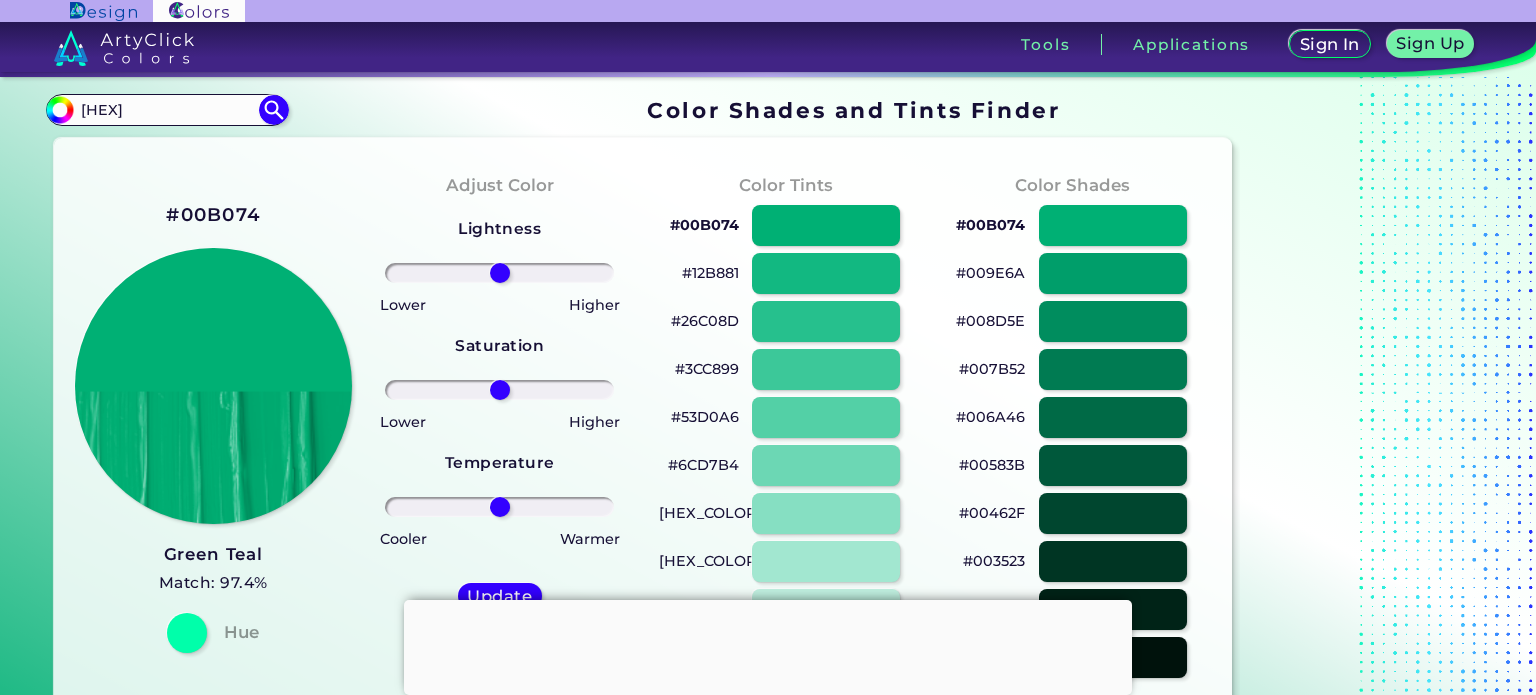 click on "#26C08D" at bounding box center (705, 321) 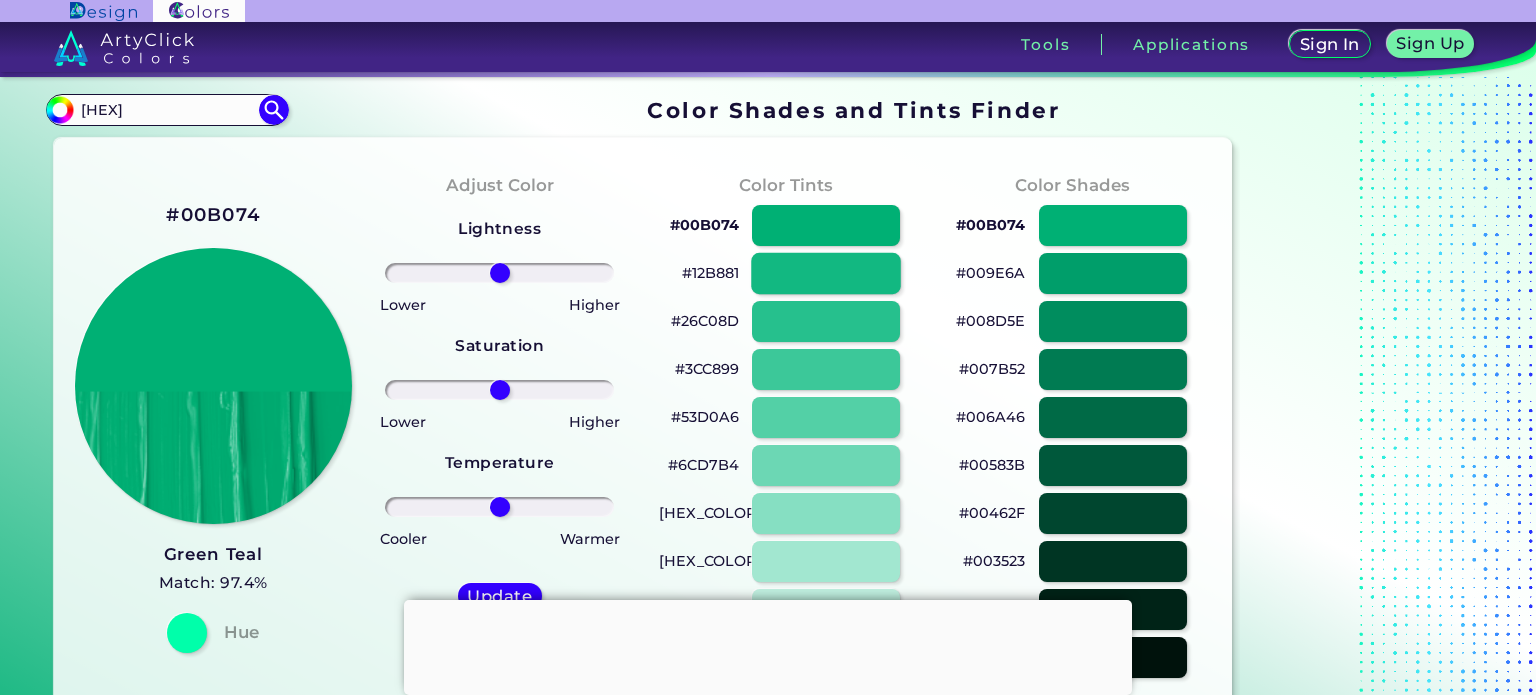 scroll, scrollTop: 90, scrollLeft: 0, axis: vertical 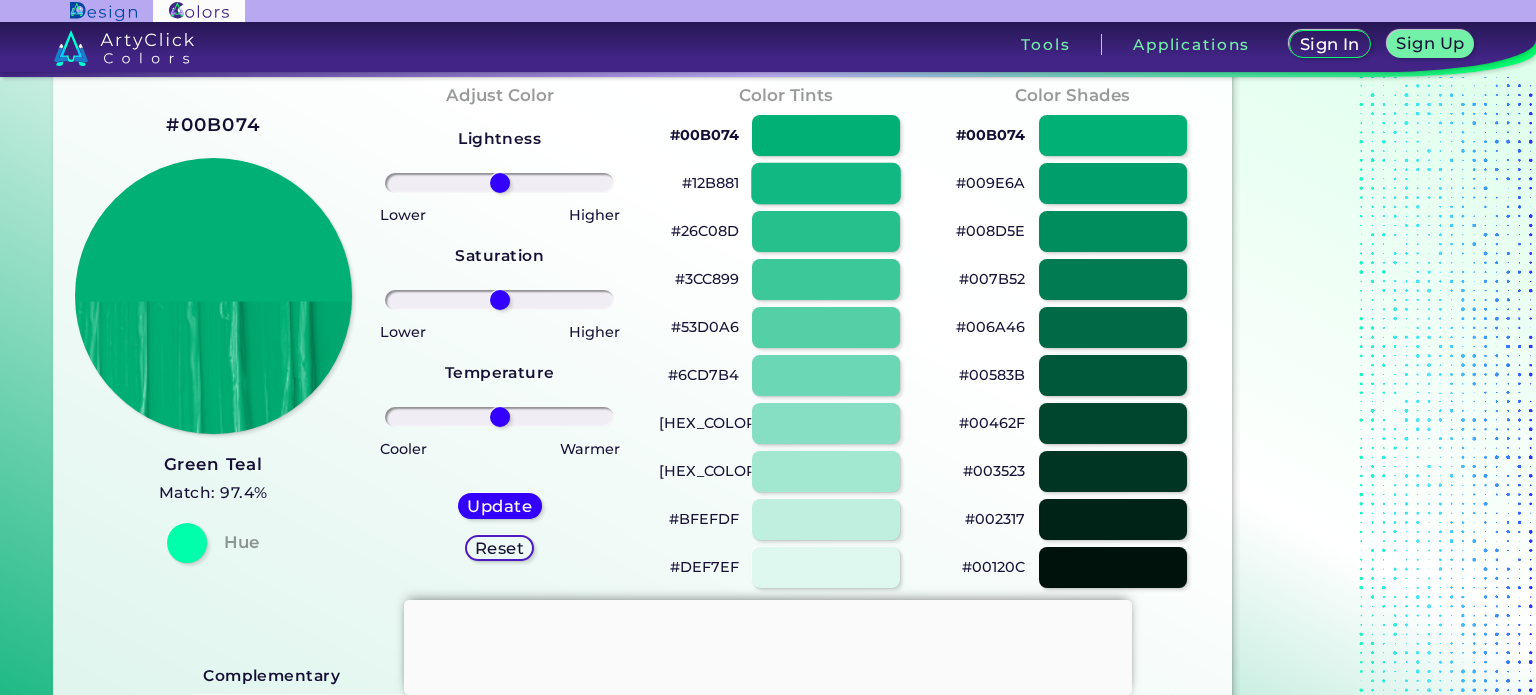 click at bounding box center [826, 183] 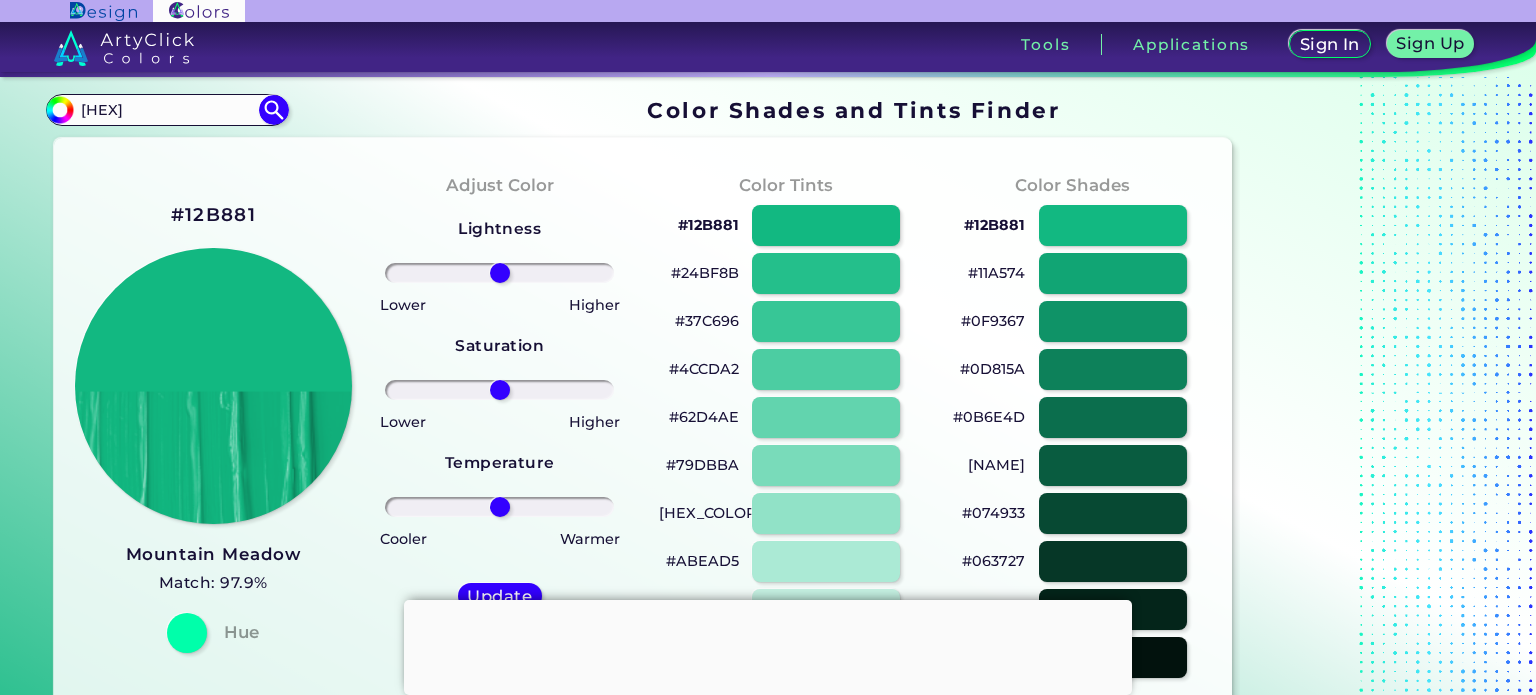 scroll, scrollTop: 0, scrollLeft: 0, axis: both 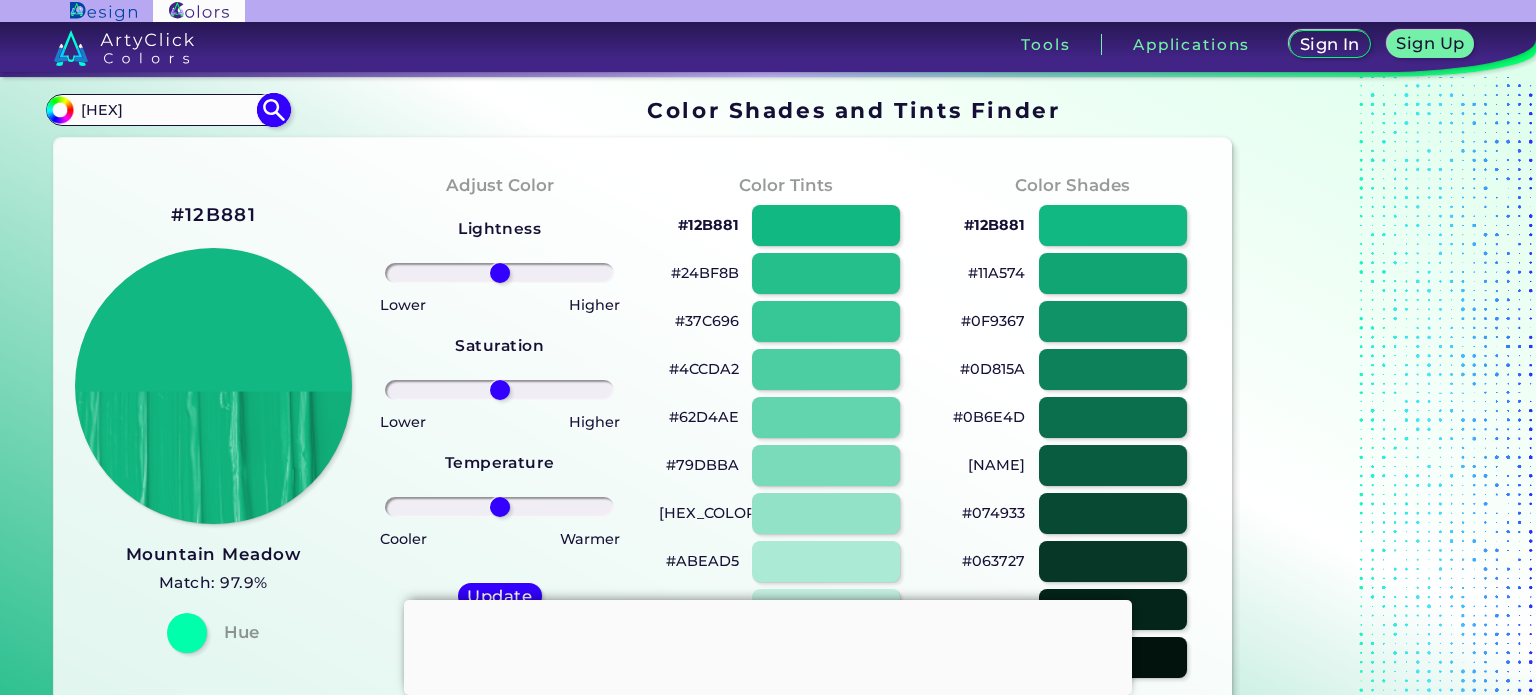 click at bounding box center [273, 110] 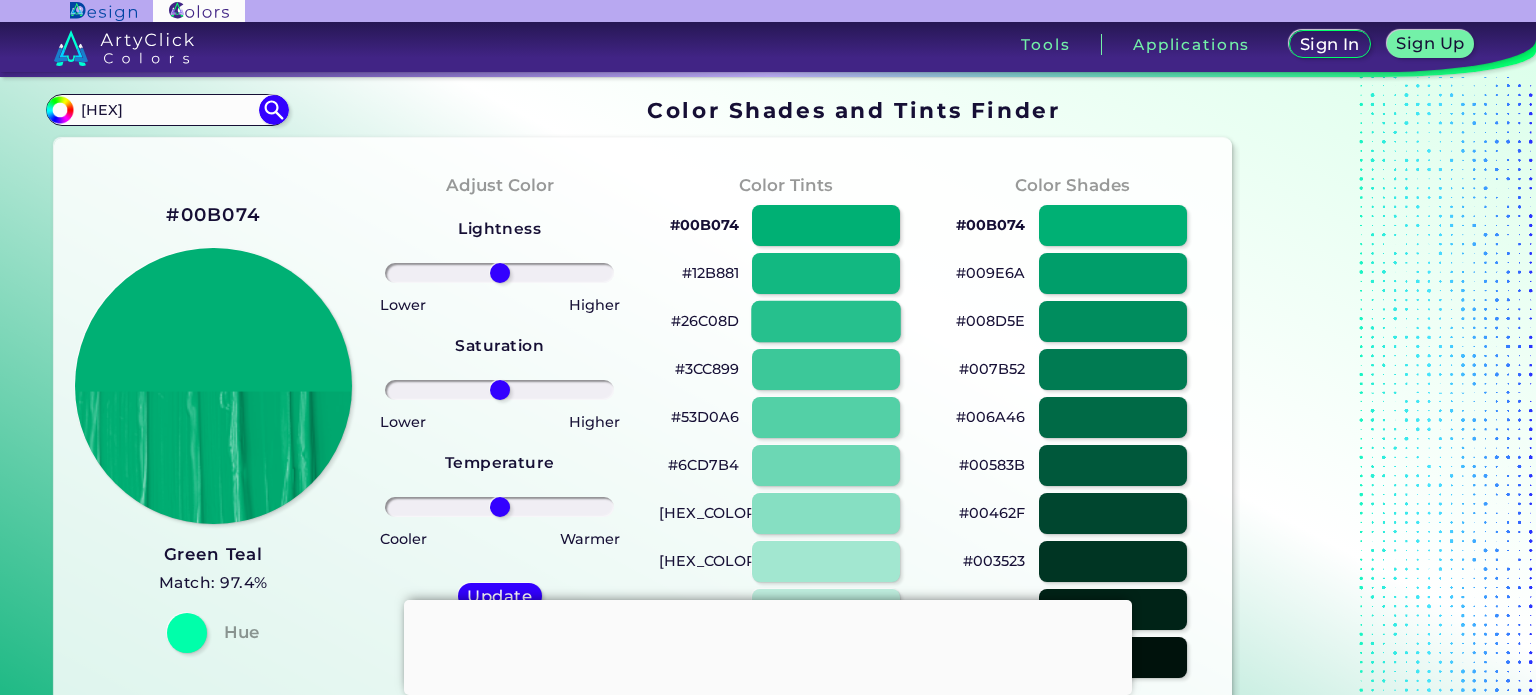 click at bounding box center [826, 321] 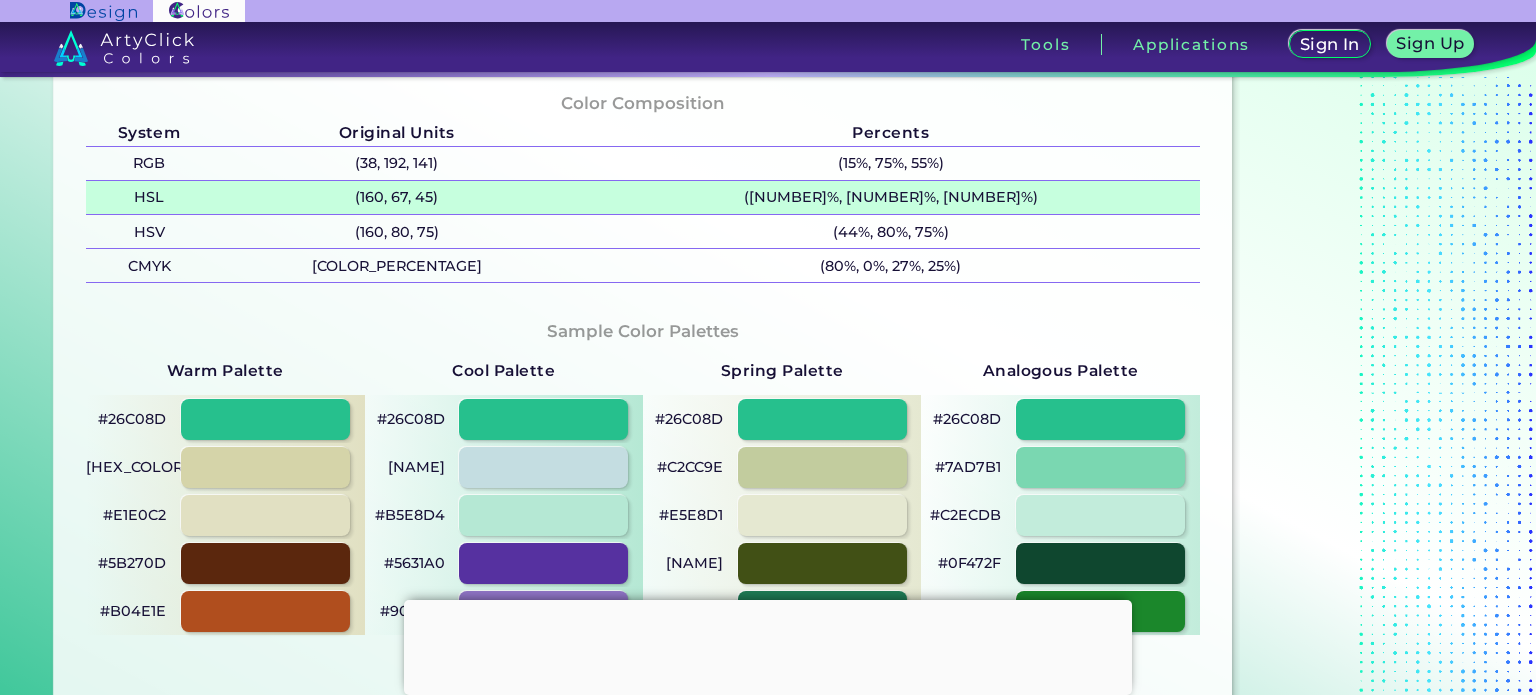 scroll, scrollTop: 0, scrollLeft: 0, axis: both 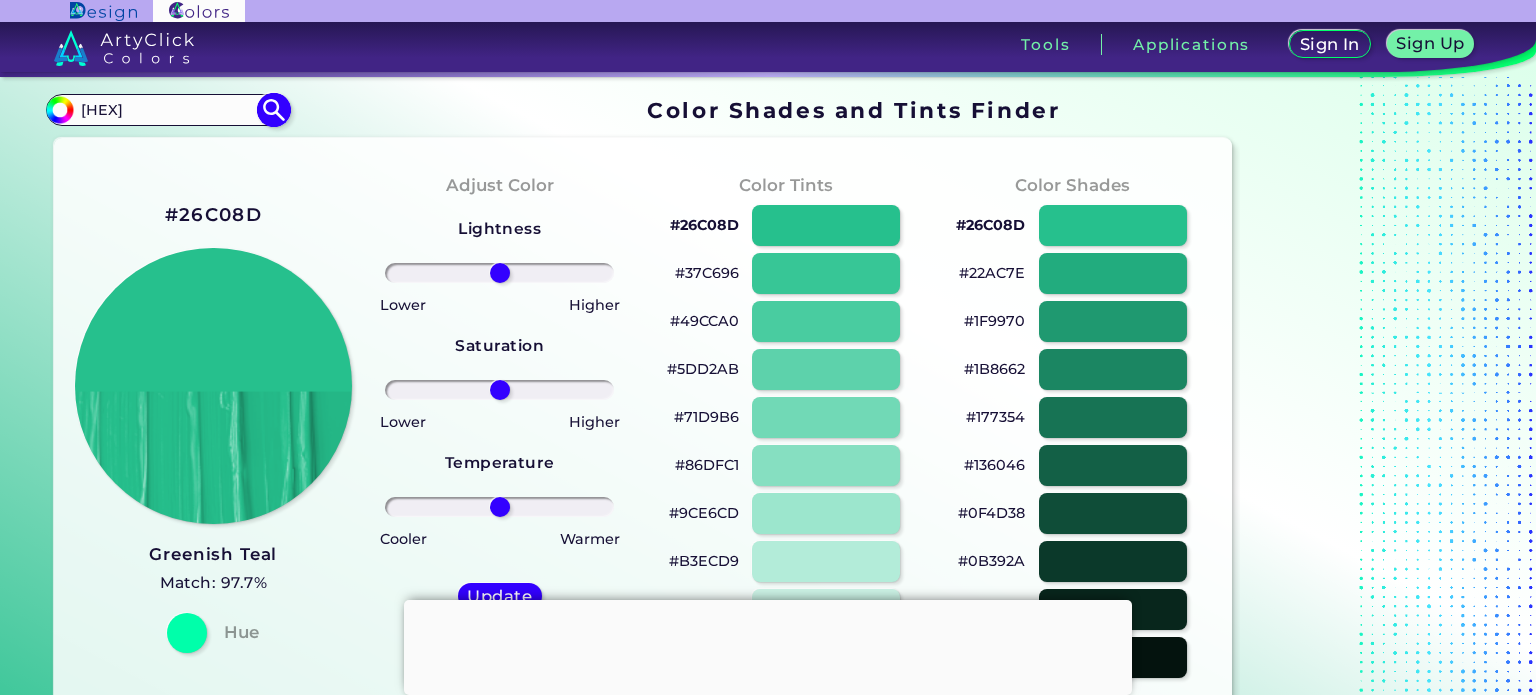 click at bounding box center (273, 110) 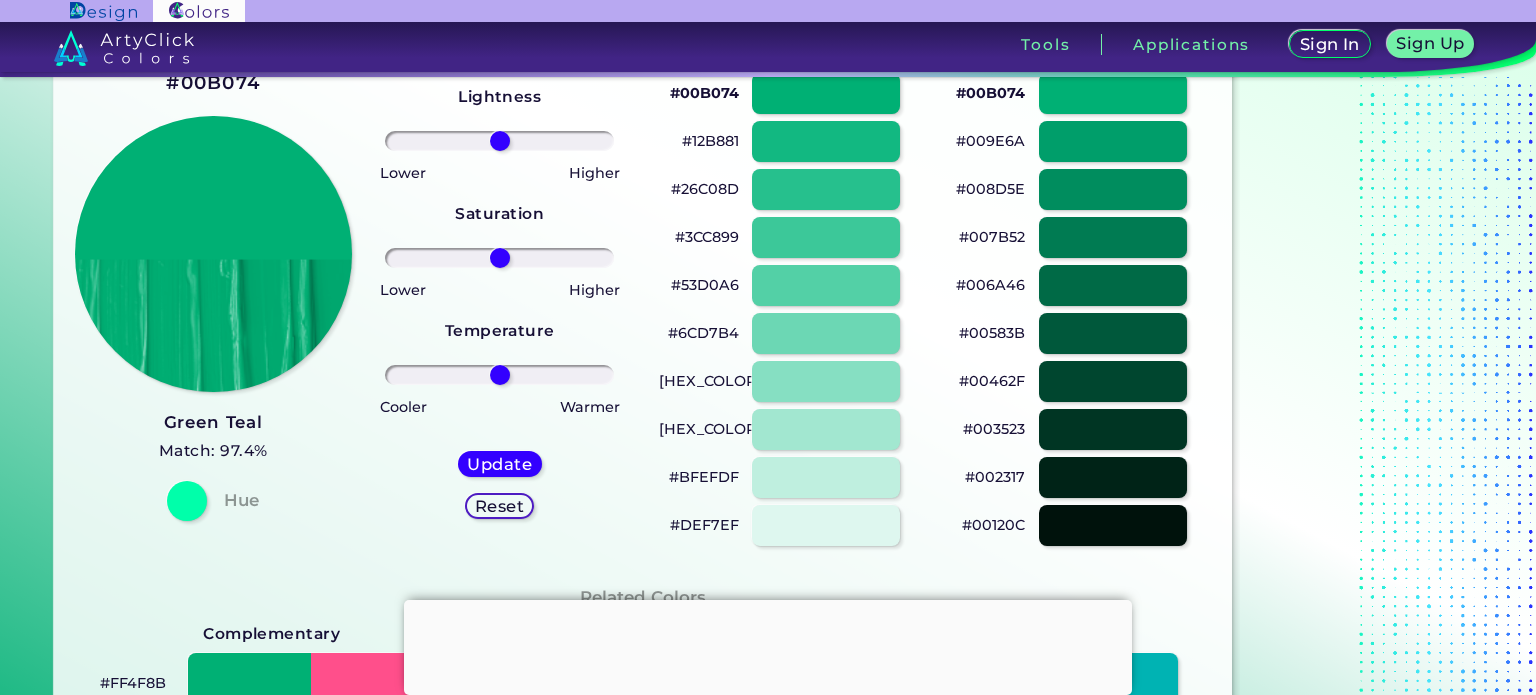 scroll, scrollTop: 134, scrollLeft: 0, axis: vertical 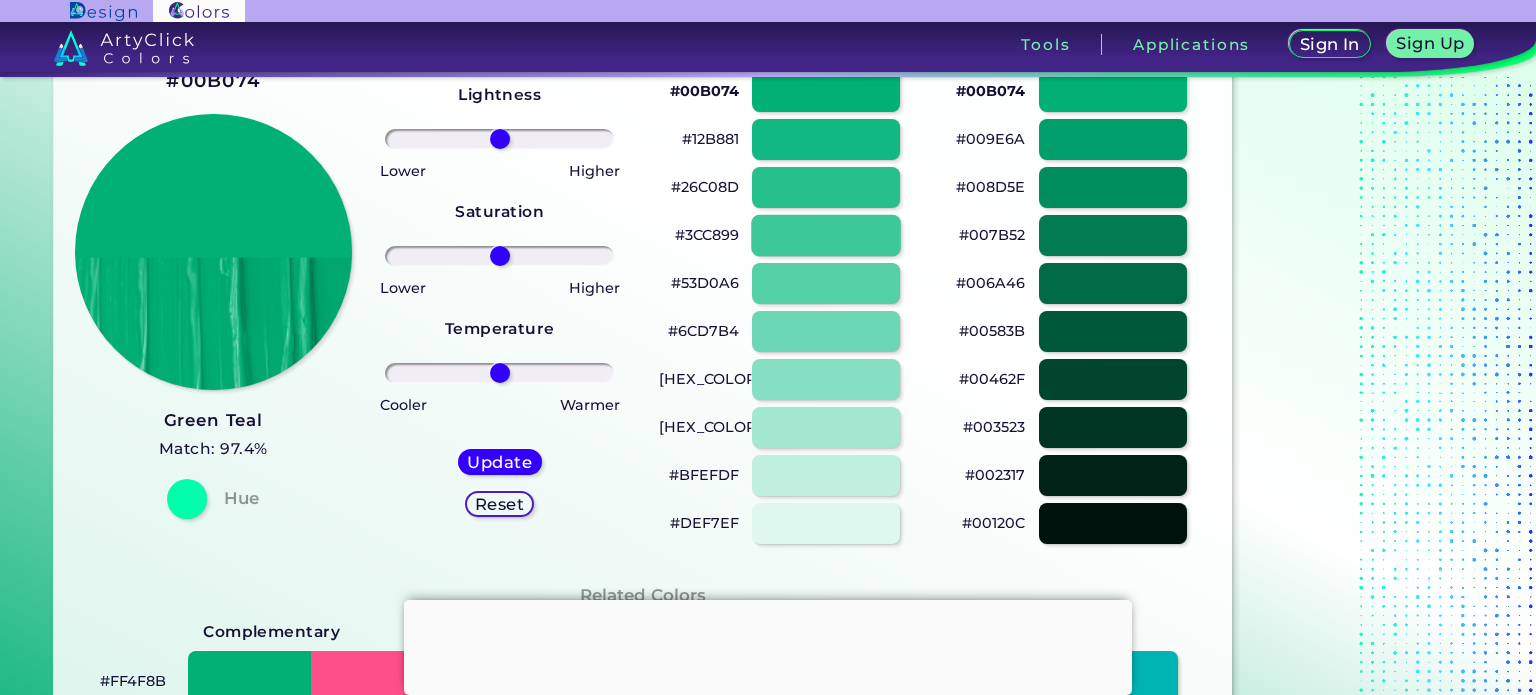 click at bounding box center (826, 235) 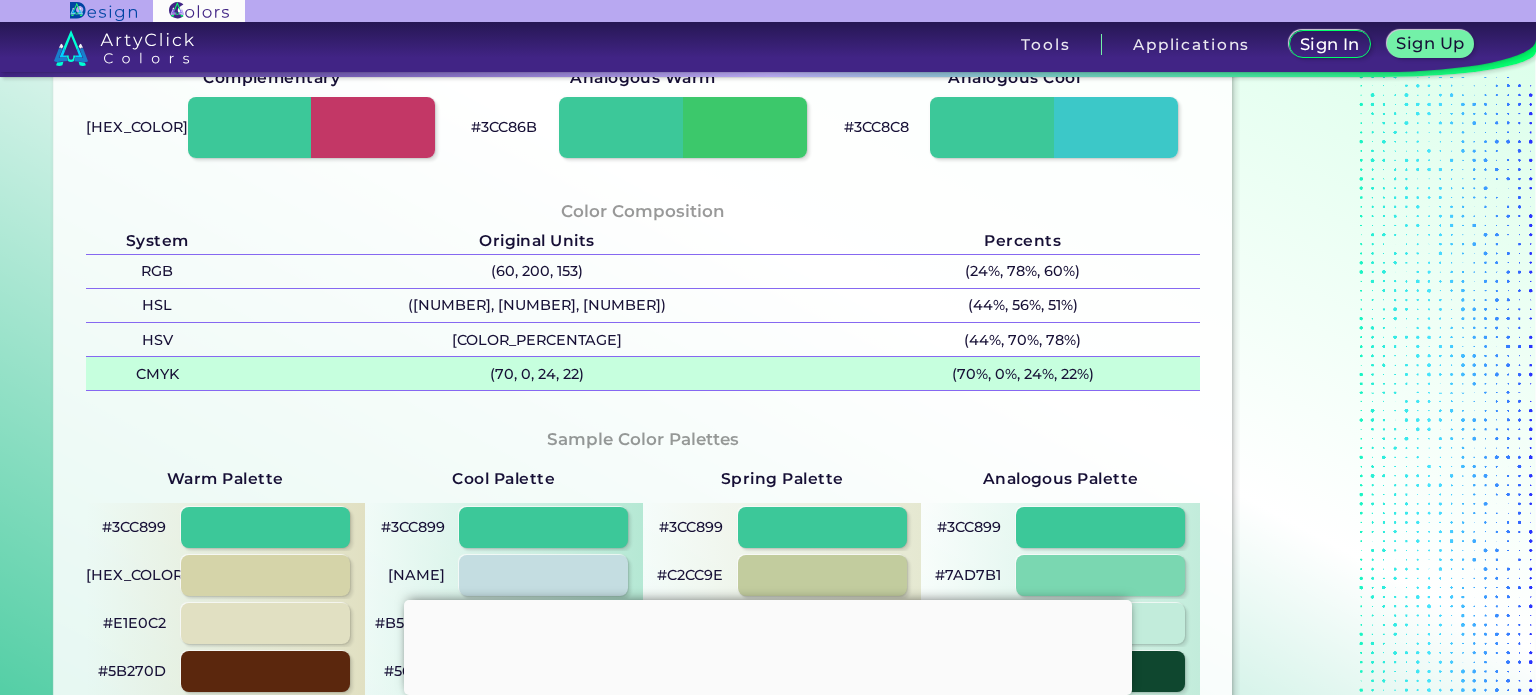 scroll, scrollTop: 0, scrollLeft: 0, axis: both 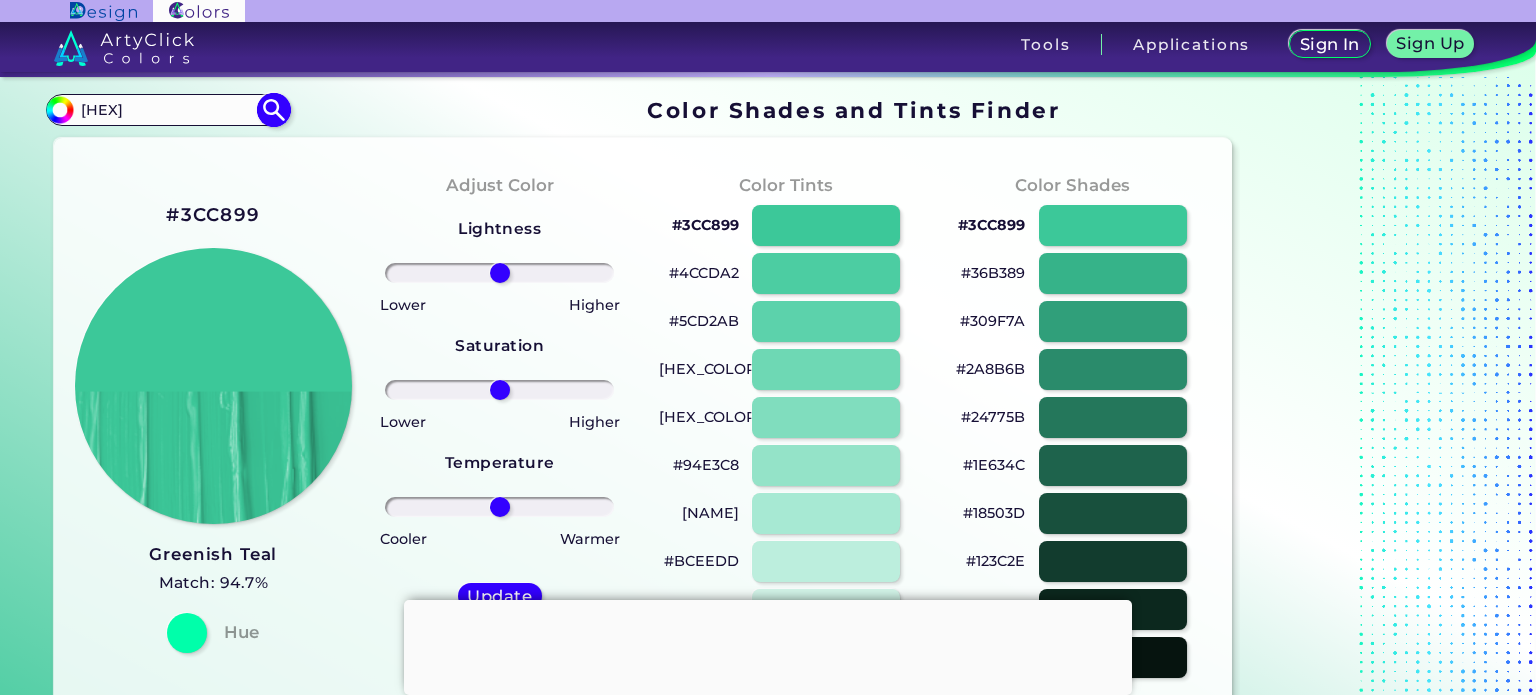 click at bounding box center [273, 110] 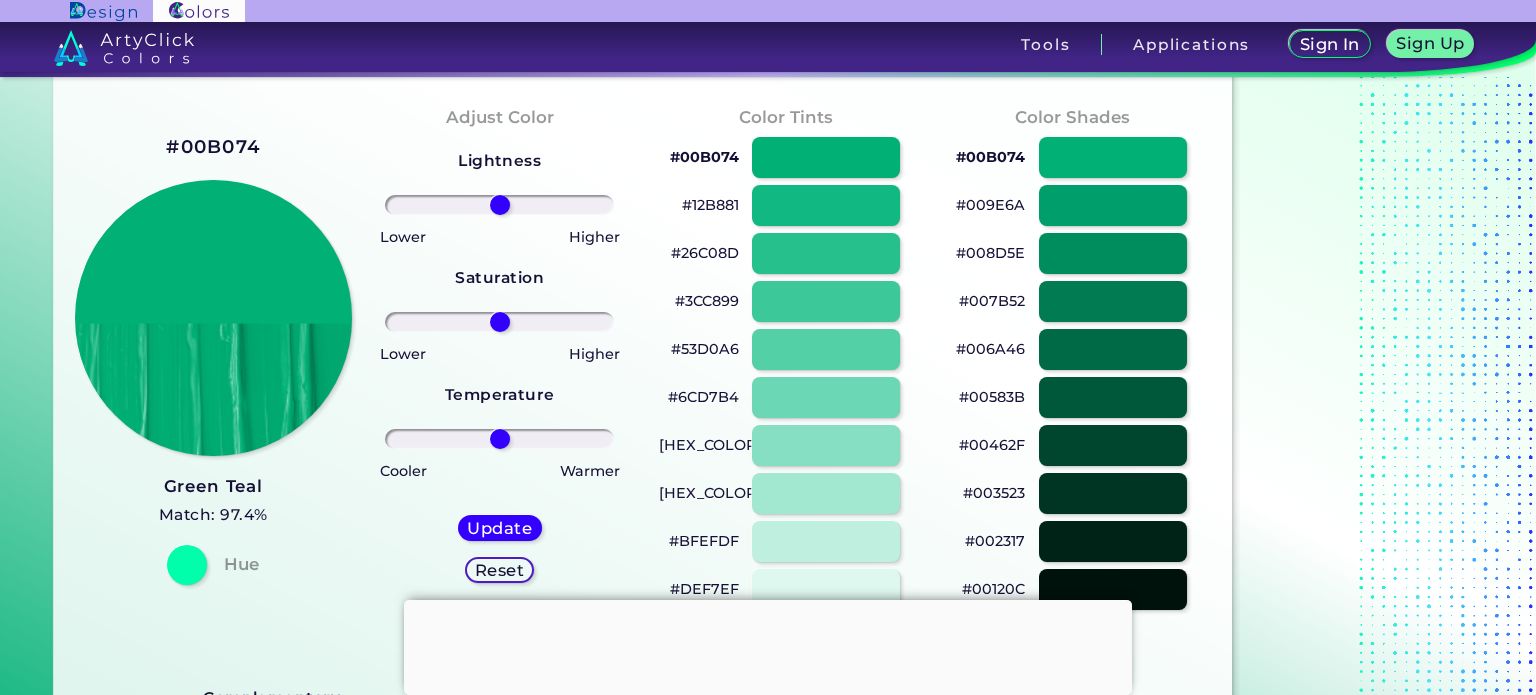 scroll, scrollTop: 68, scrollLeft: 0, axis: vertical 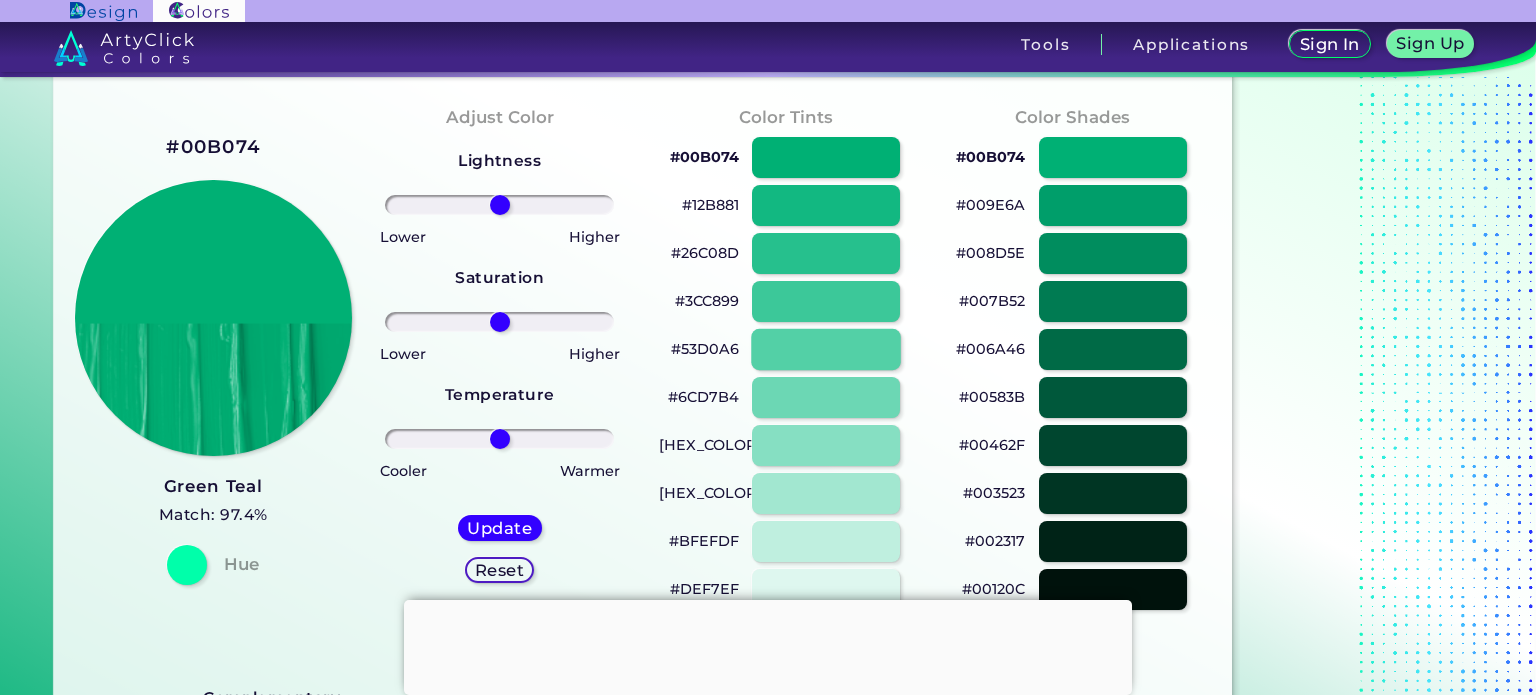 click at bounding box center [826, 349] 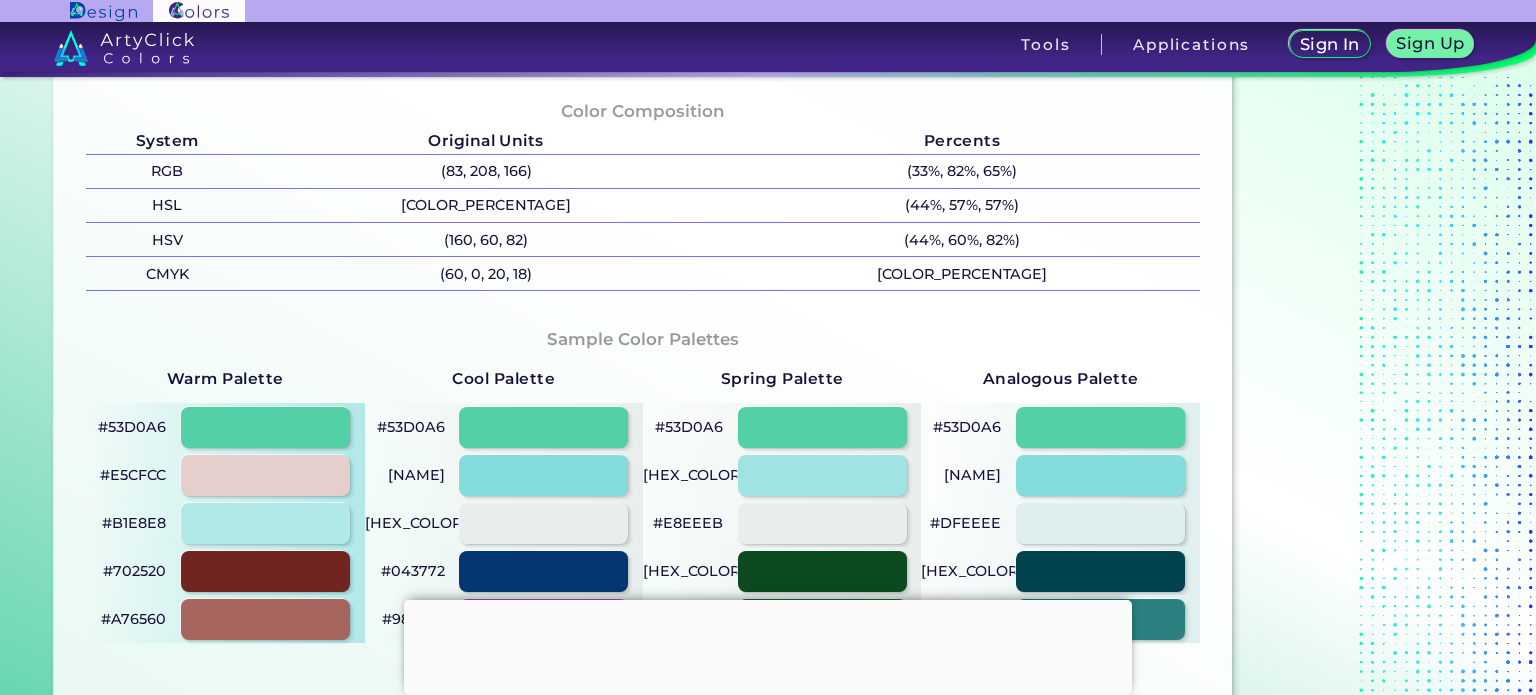 scroll, scrollTop: 0, scrollLeft: 0, axis: both 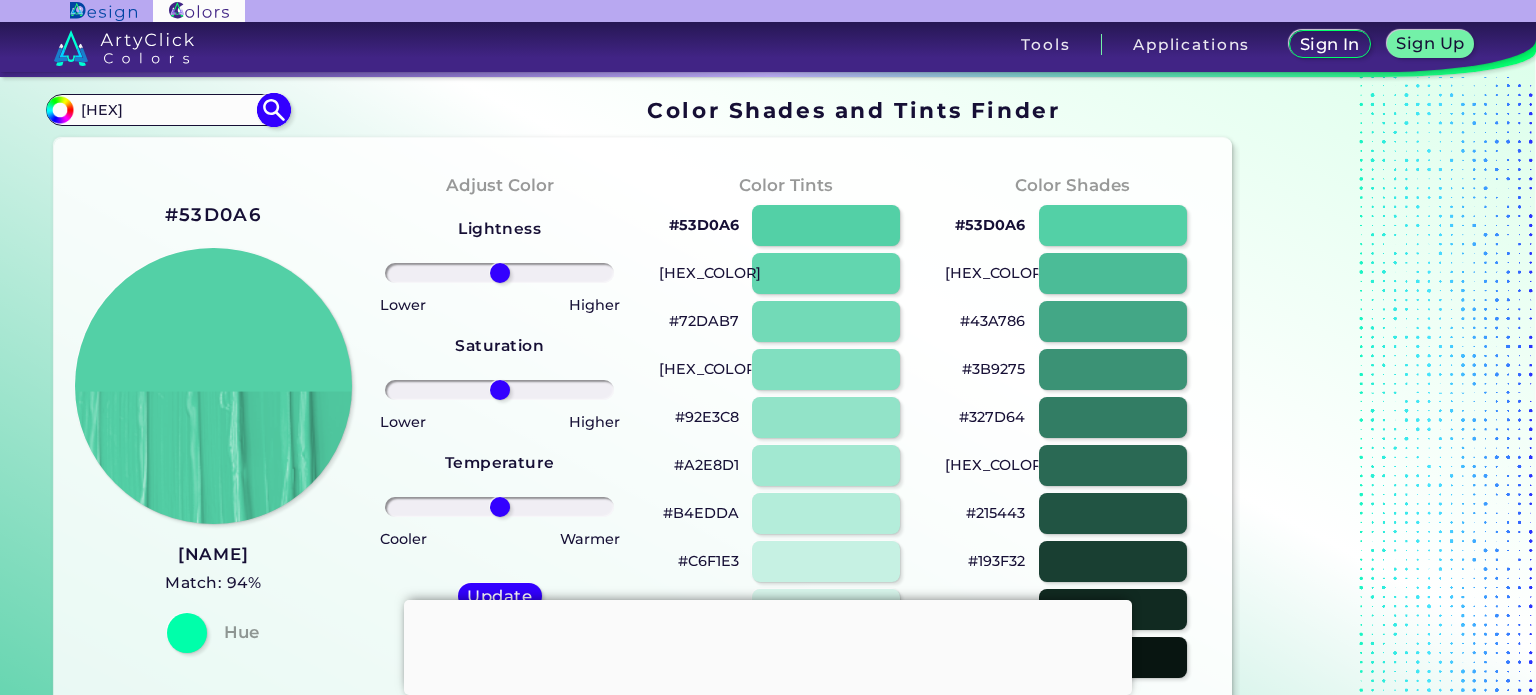 click at bounding box center [273, 110] 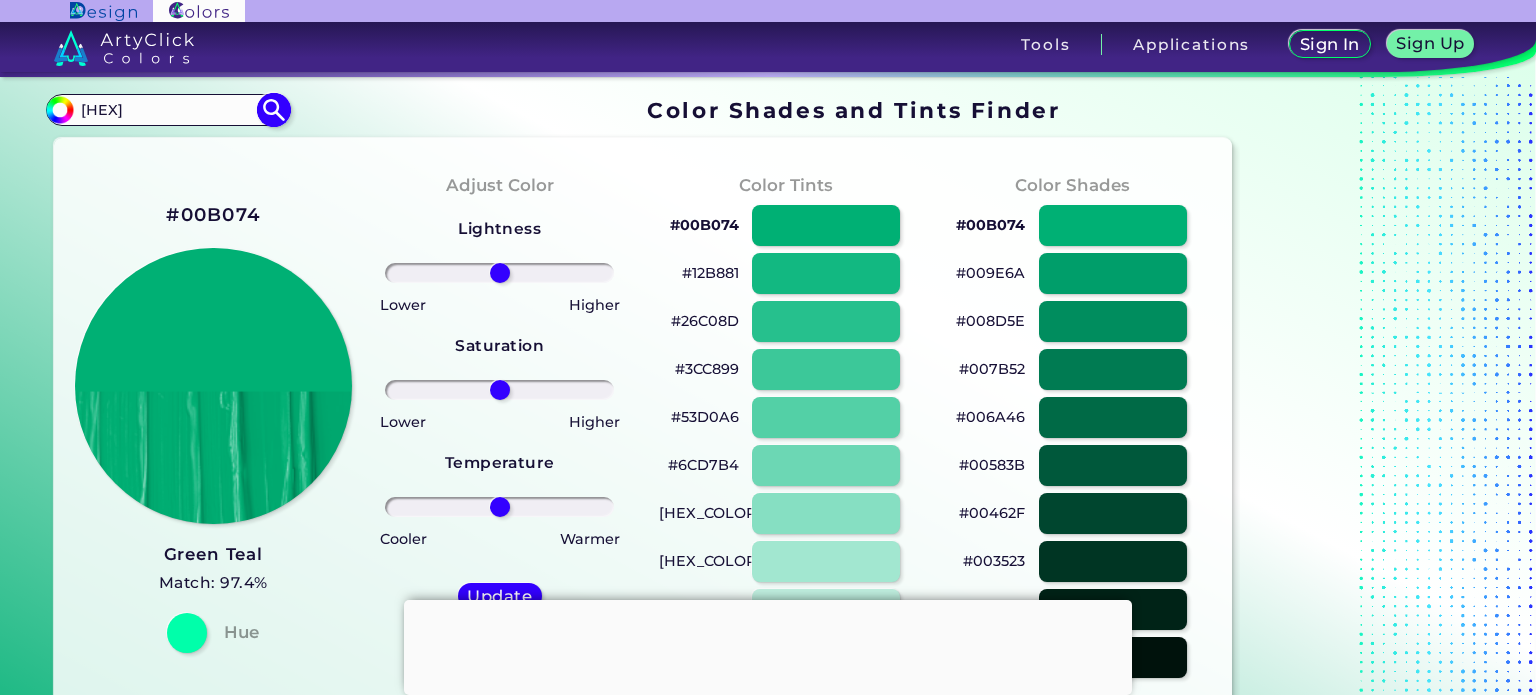 click on "[HEX]" at bounding box center [167, 109] 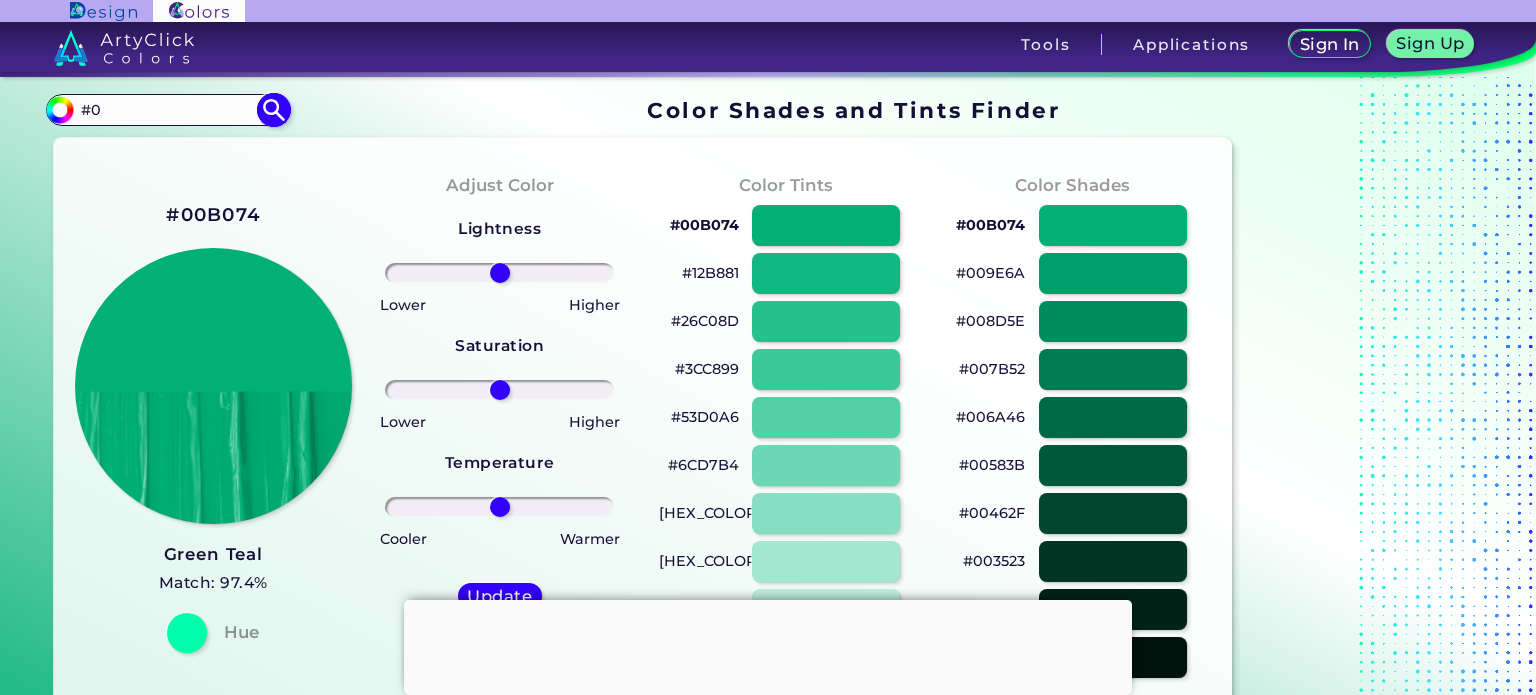 type on "[HEX_COLOR]" 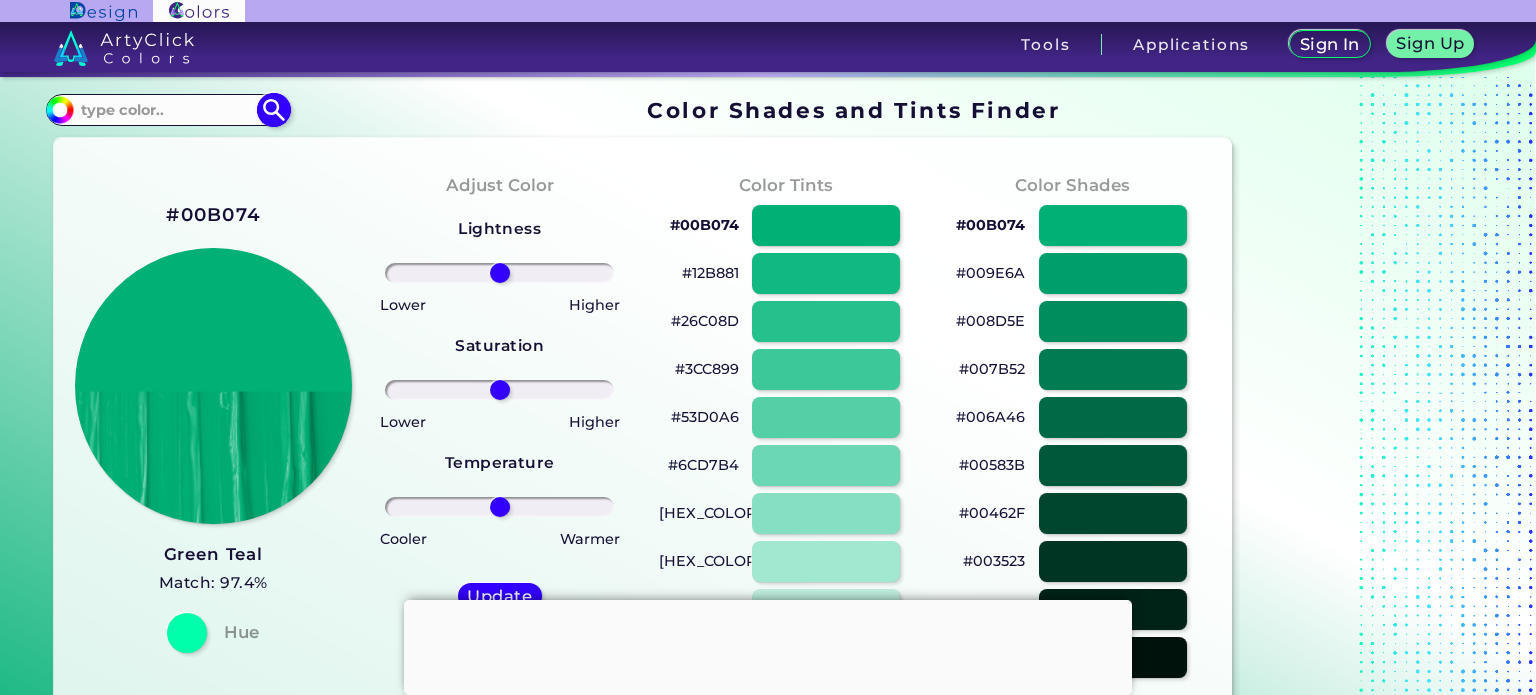 paste on "[HEX_COLOR]" 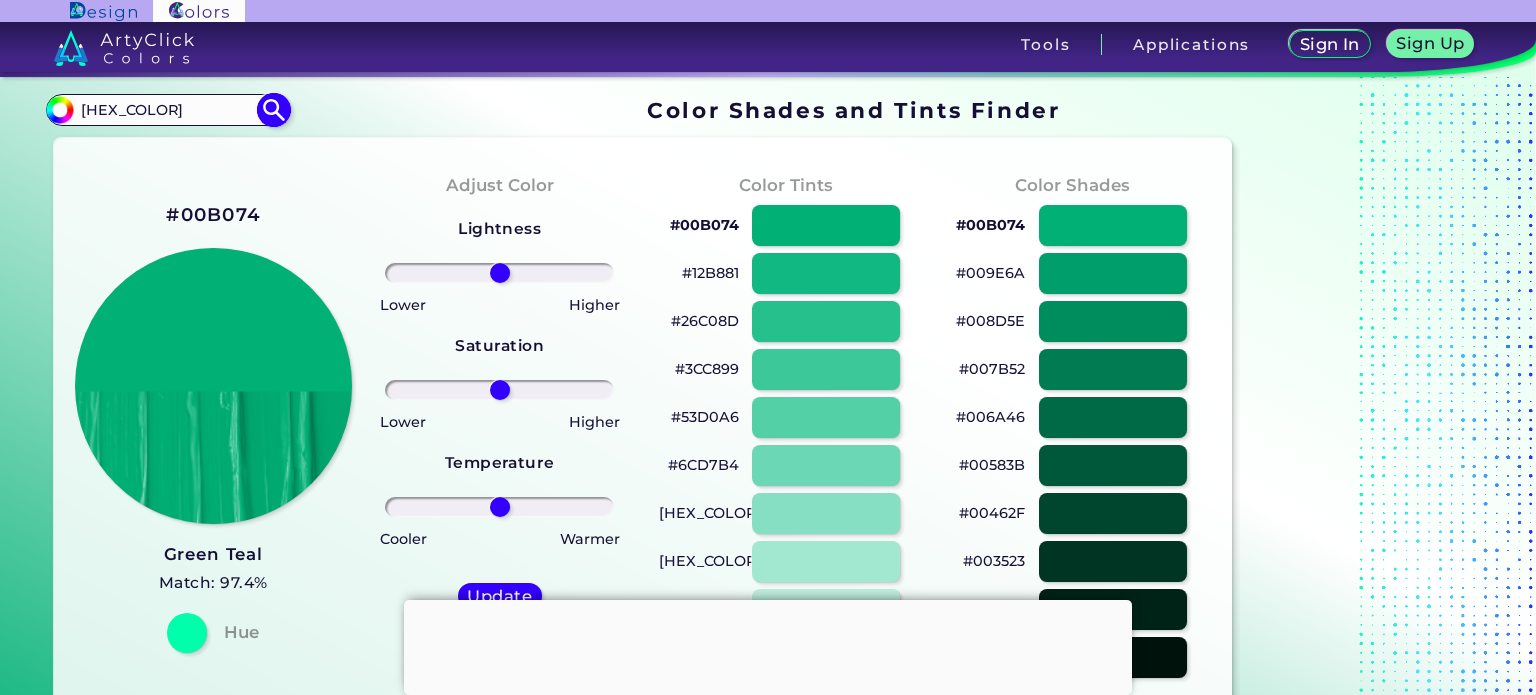type on "[HEX_COLOR]" 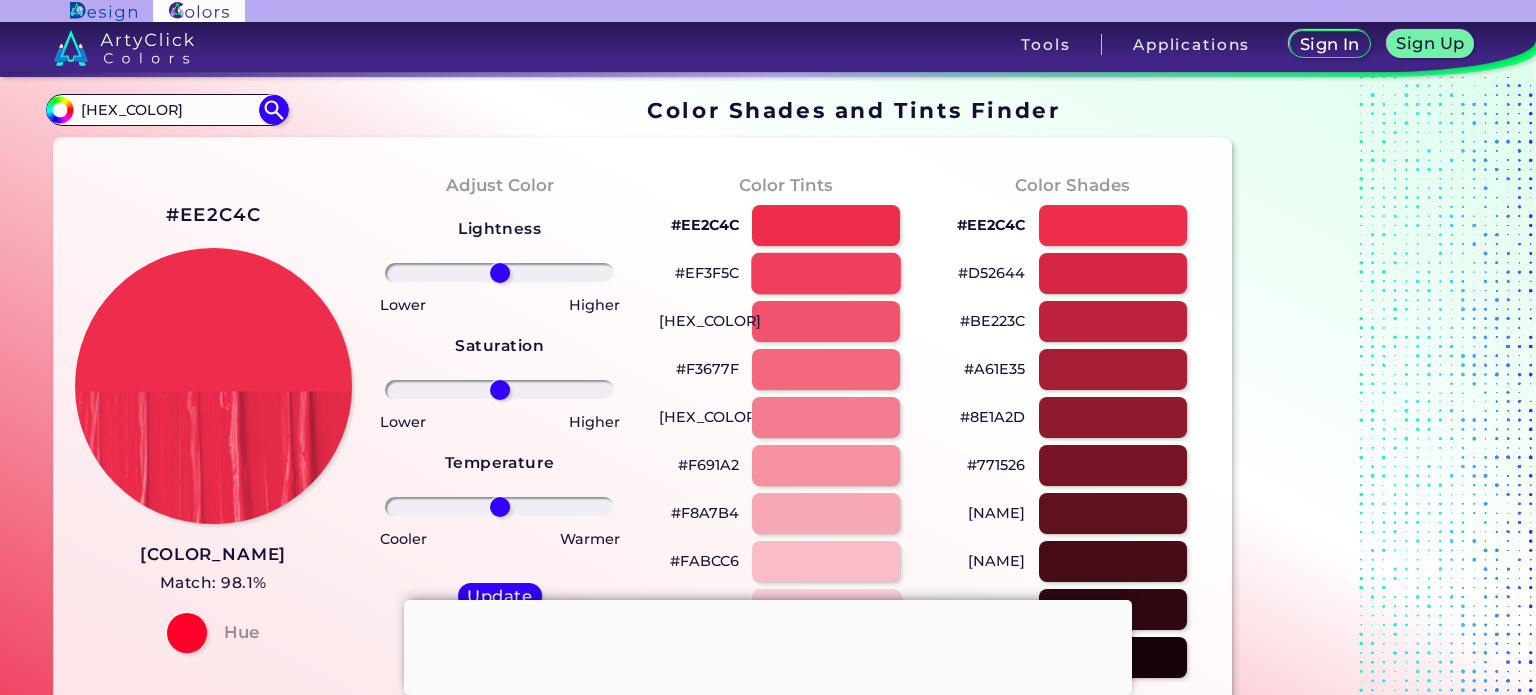 click at bounding box center [826, 273] 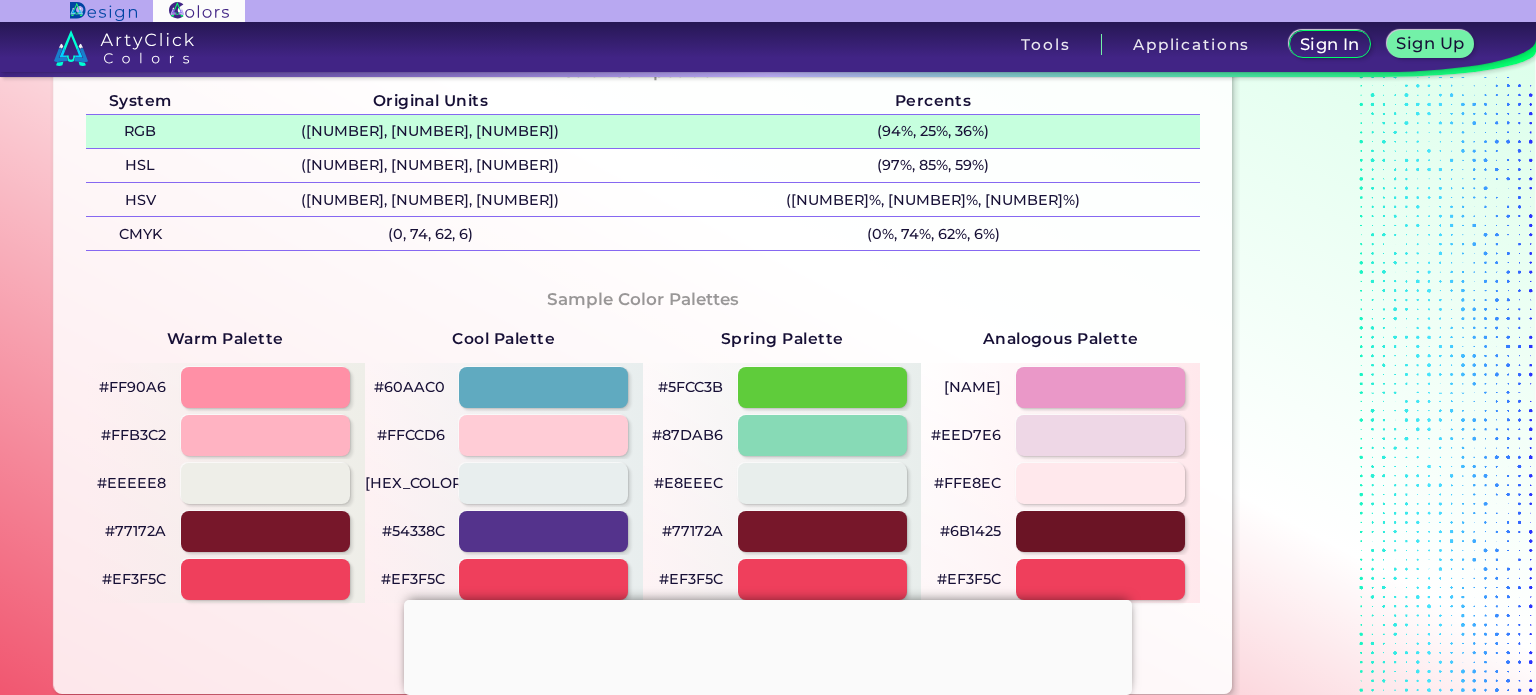 scroll, scrollTop: 0, scrollLeft: 0, axis: both 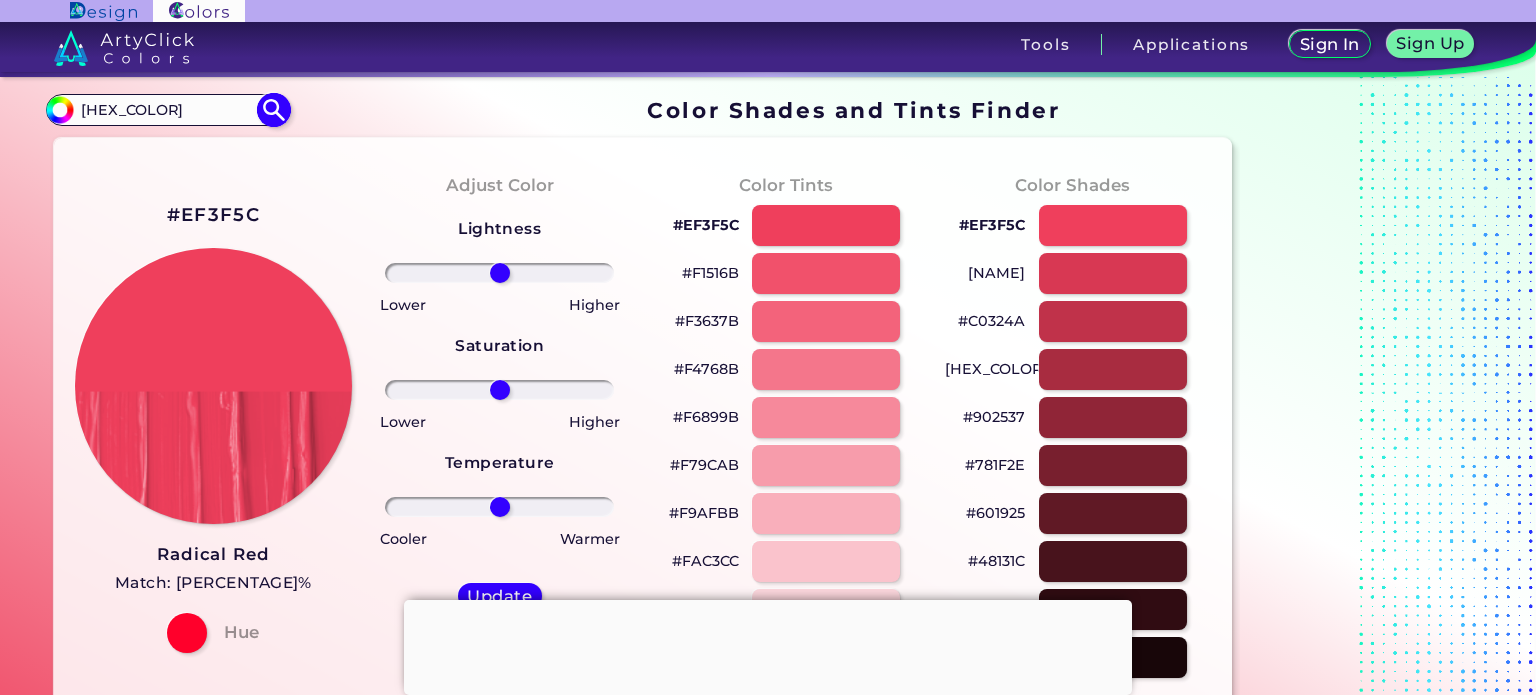 click at bounding box center (273, 110) 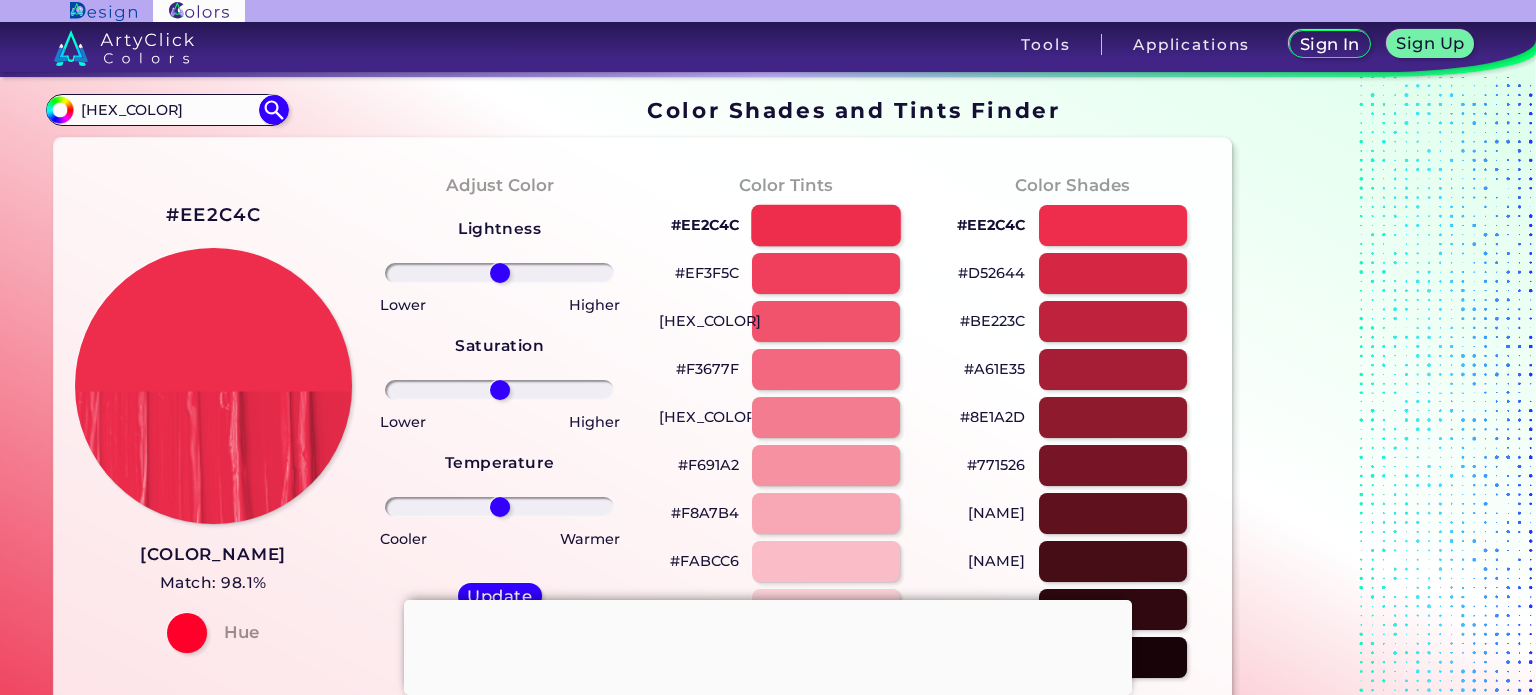 click at bounding box center [826, 225] 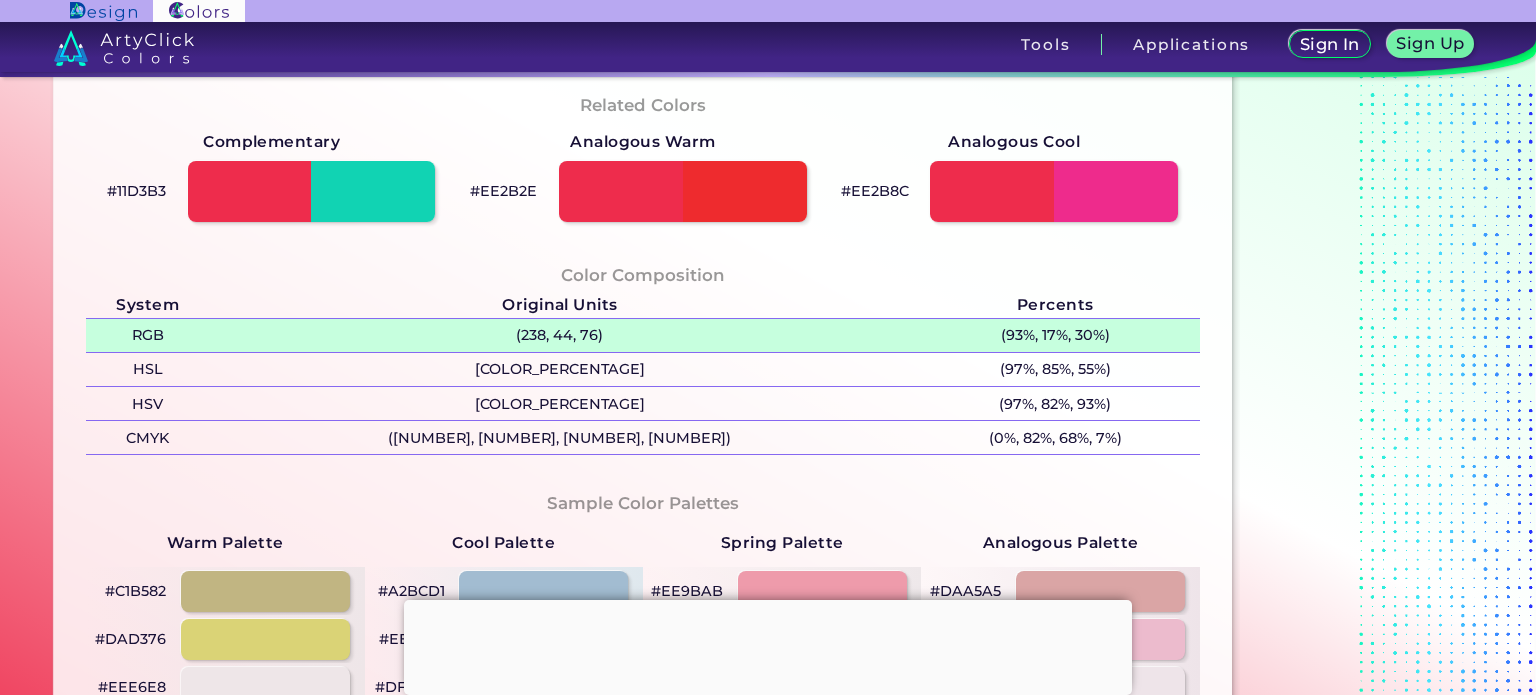 scroll, scrollTop: 0, scrollLeft: 0, axis: both 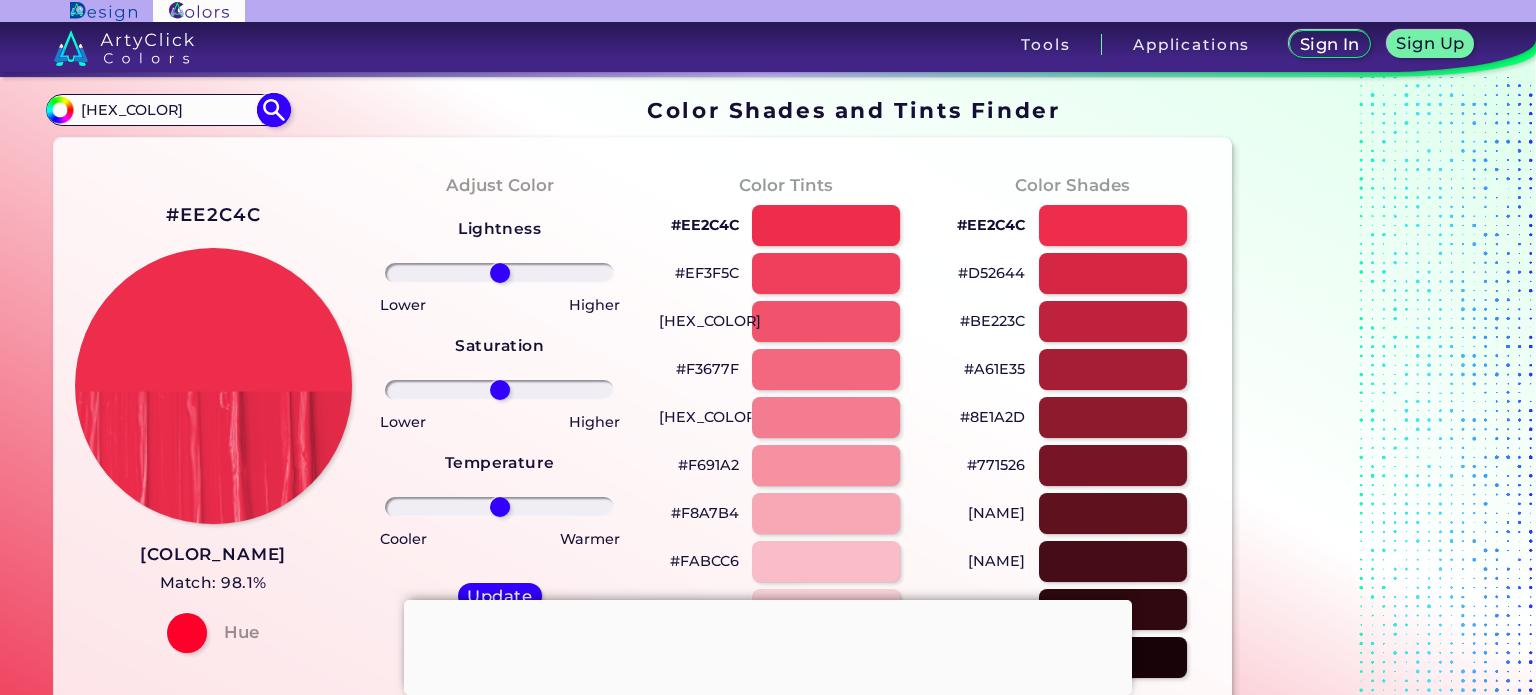click at bounding box center [273, 110] 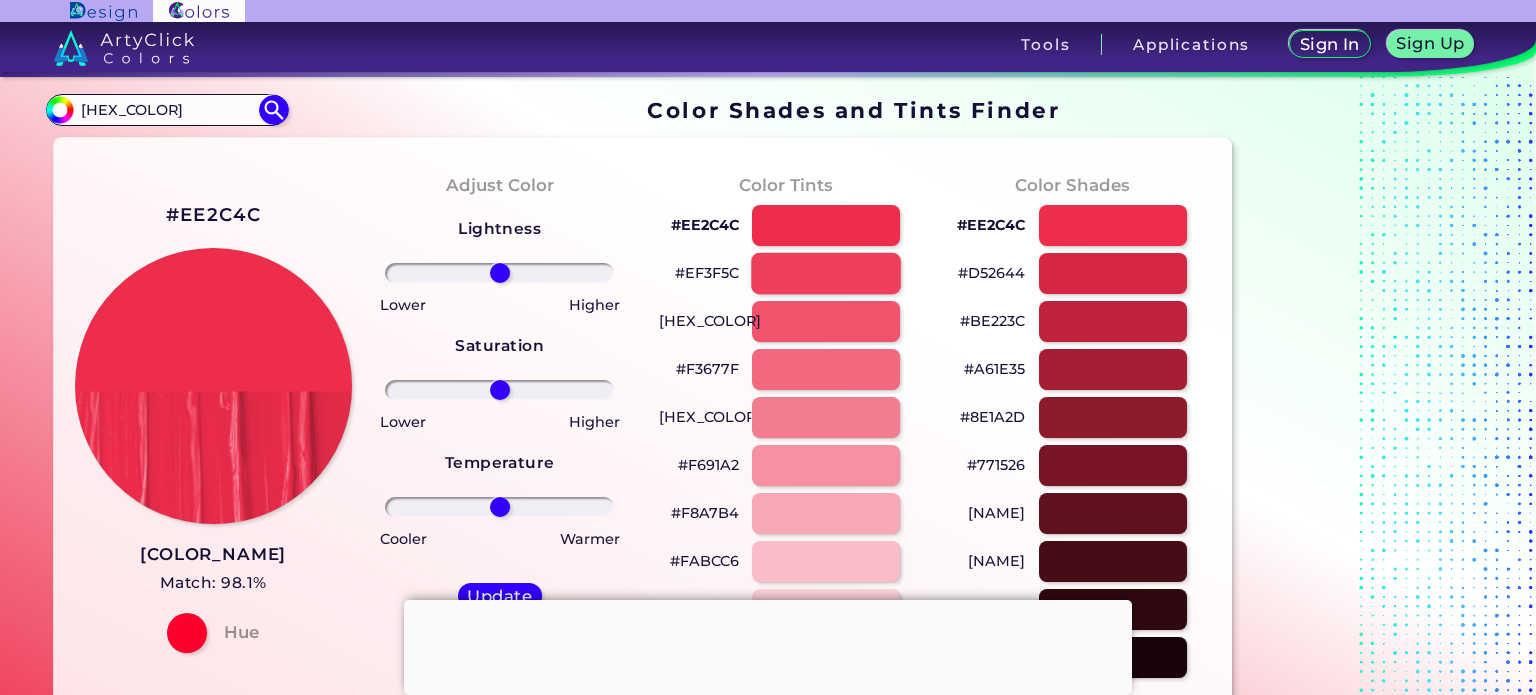 click at bounding box center (826, 273) 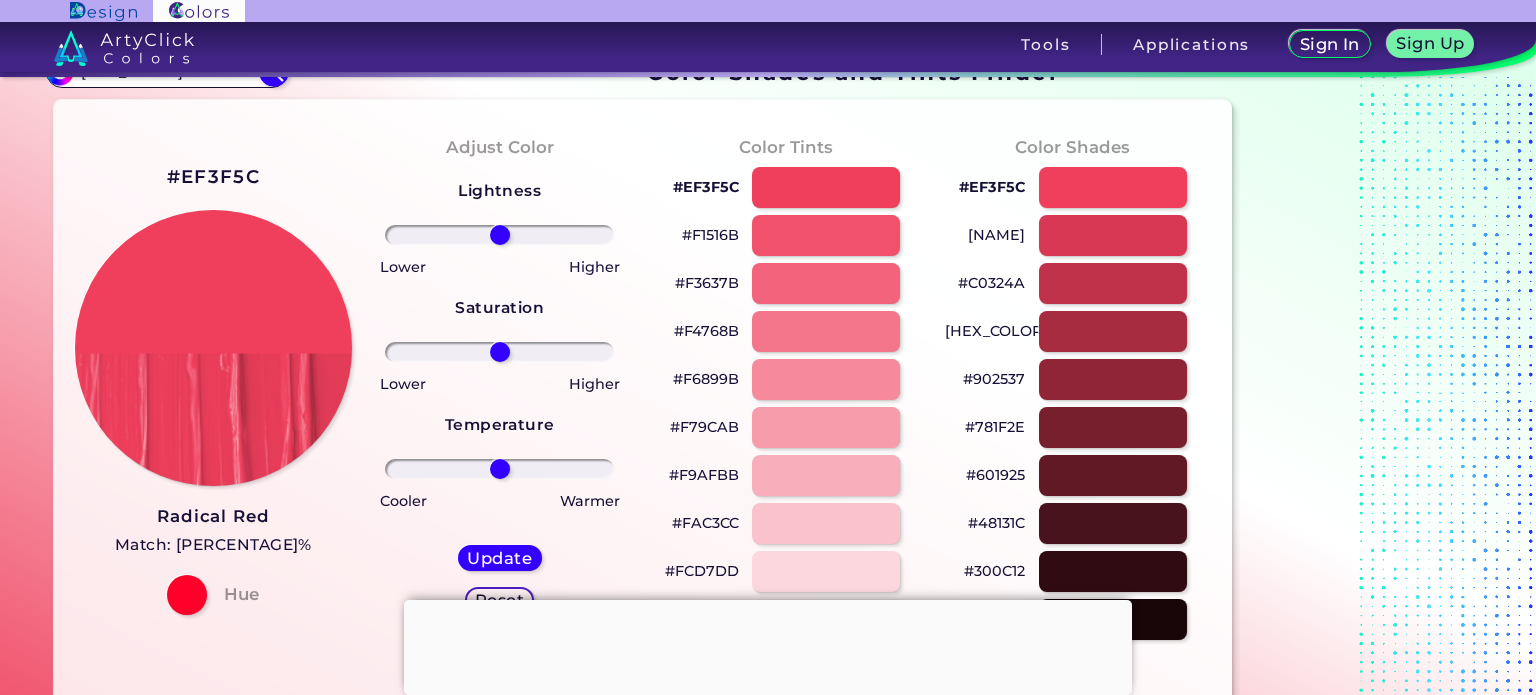 scroll, scrollTop: 0, scrollLeft: 0, axis: both 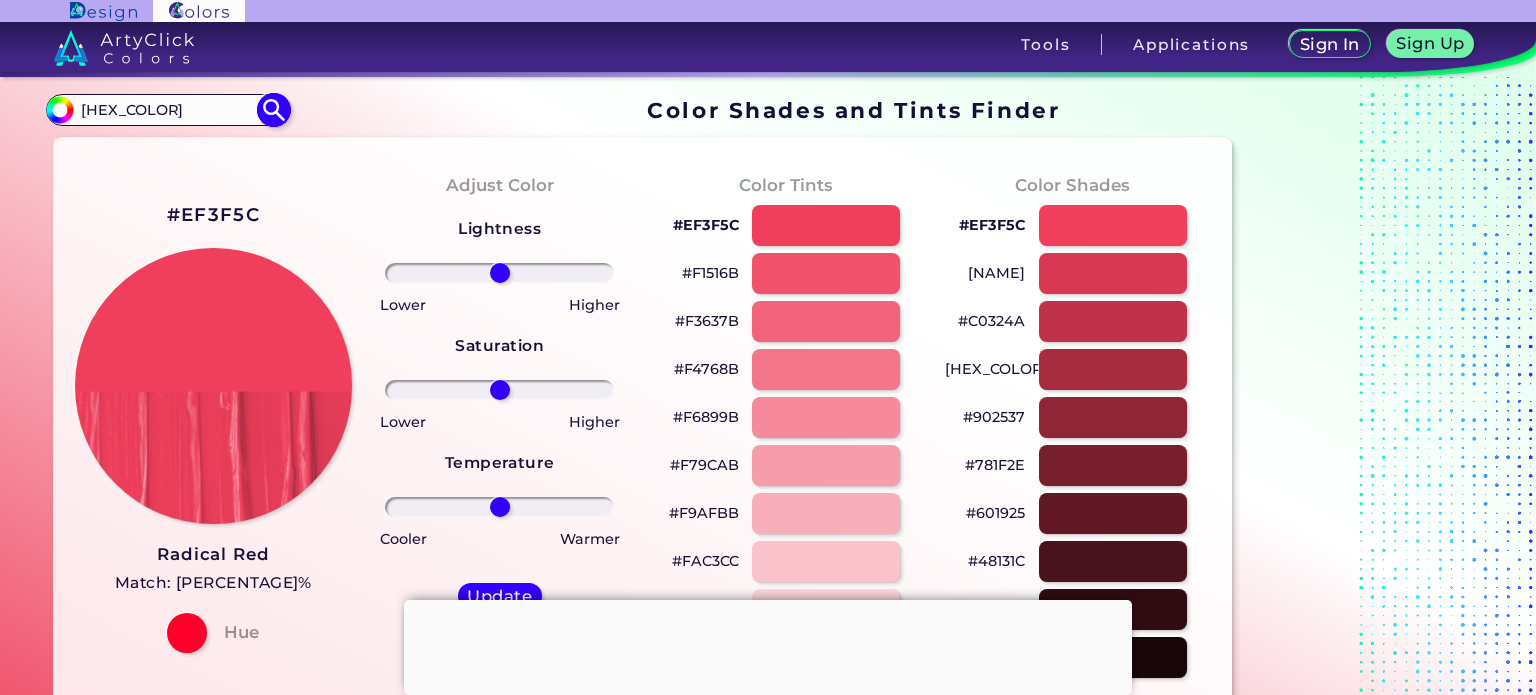 click at bounding box center (273, 110) 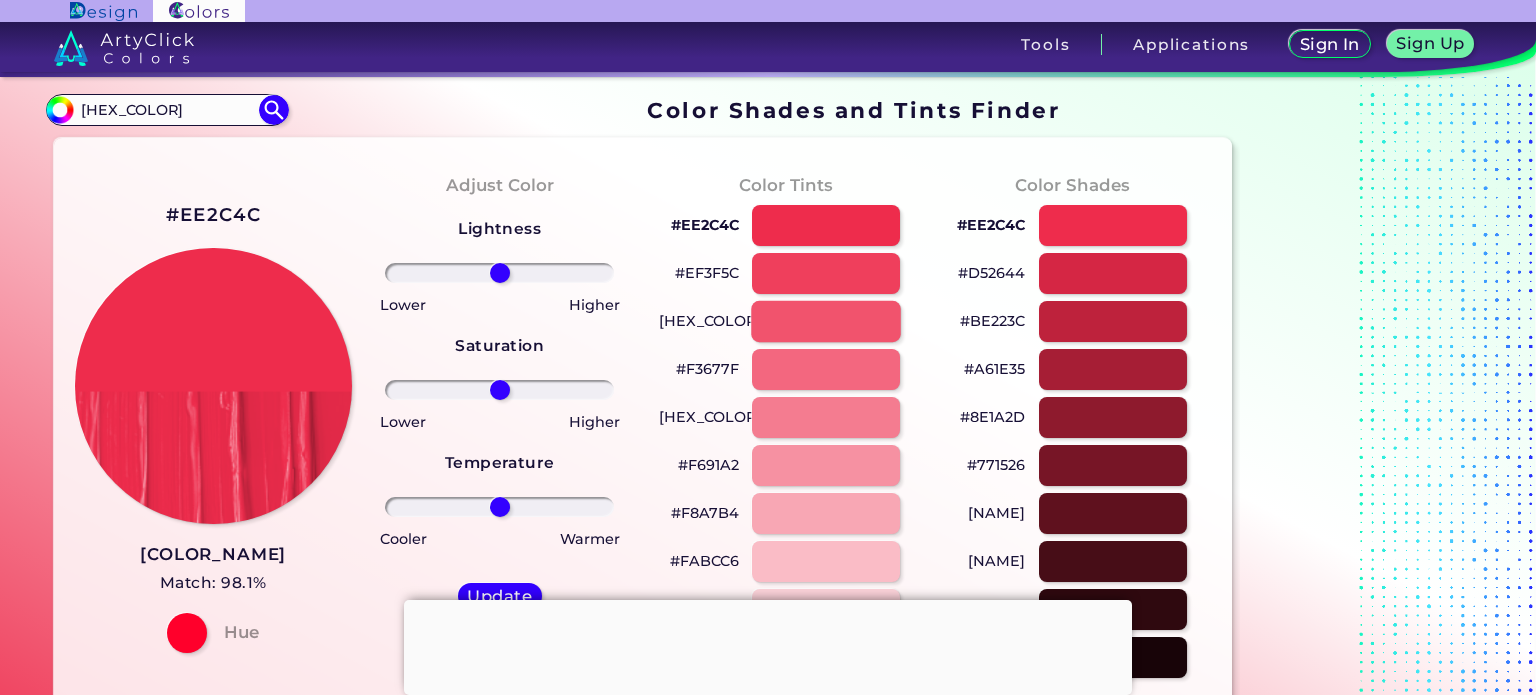 click at bounding box center (826, 321) 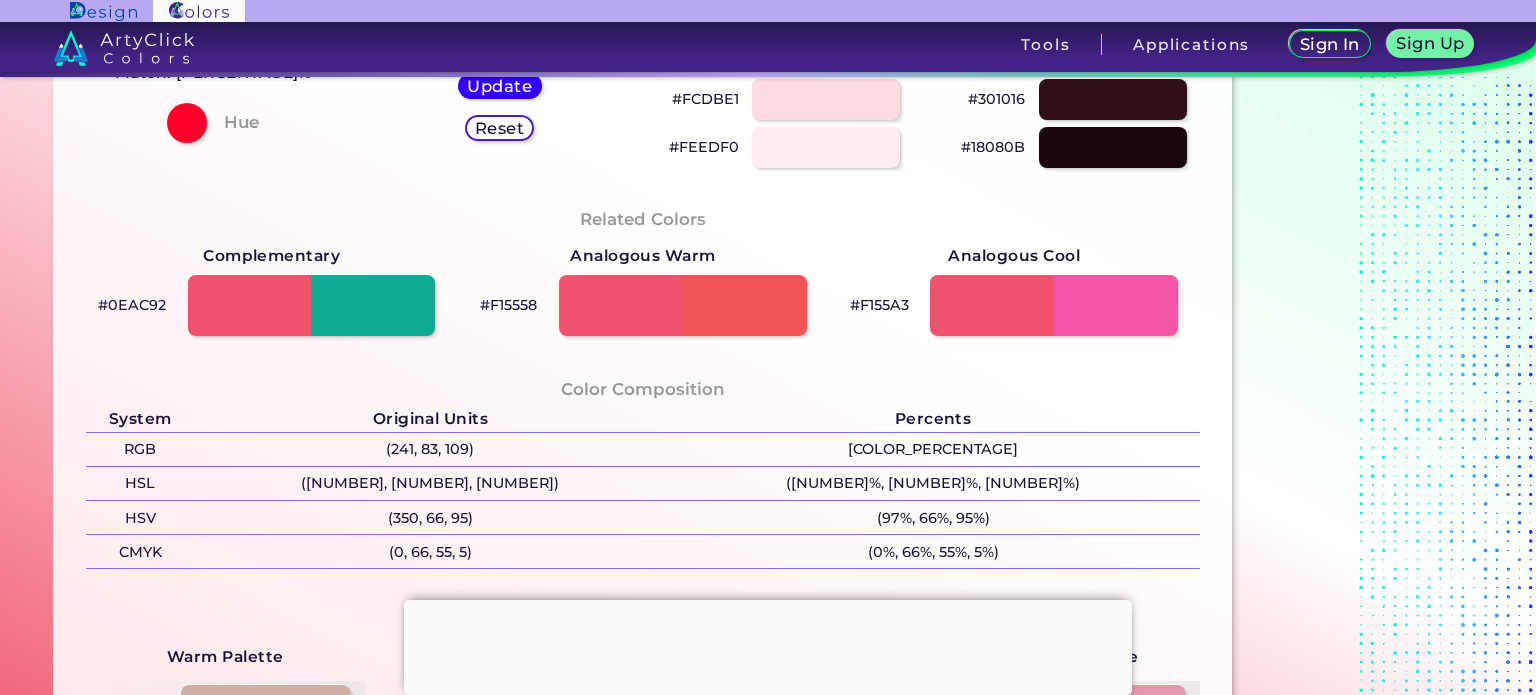 scroll, scrollTop: 0, scrollLeft: 0, axis: both 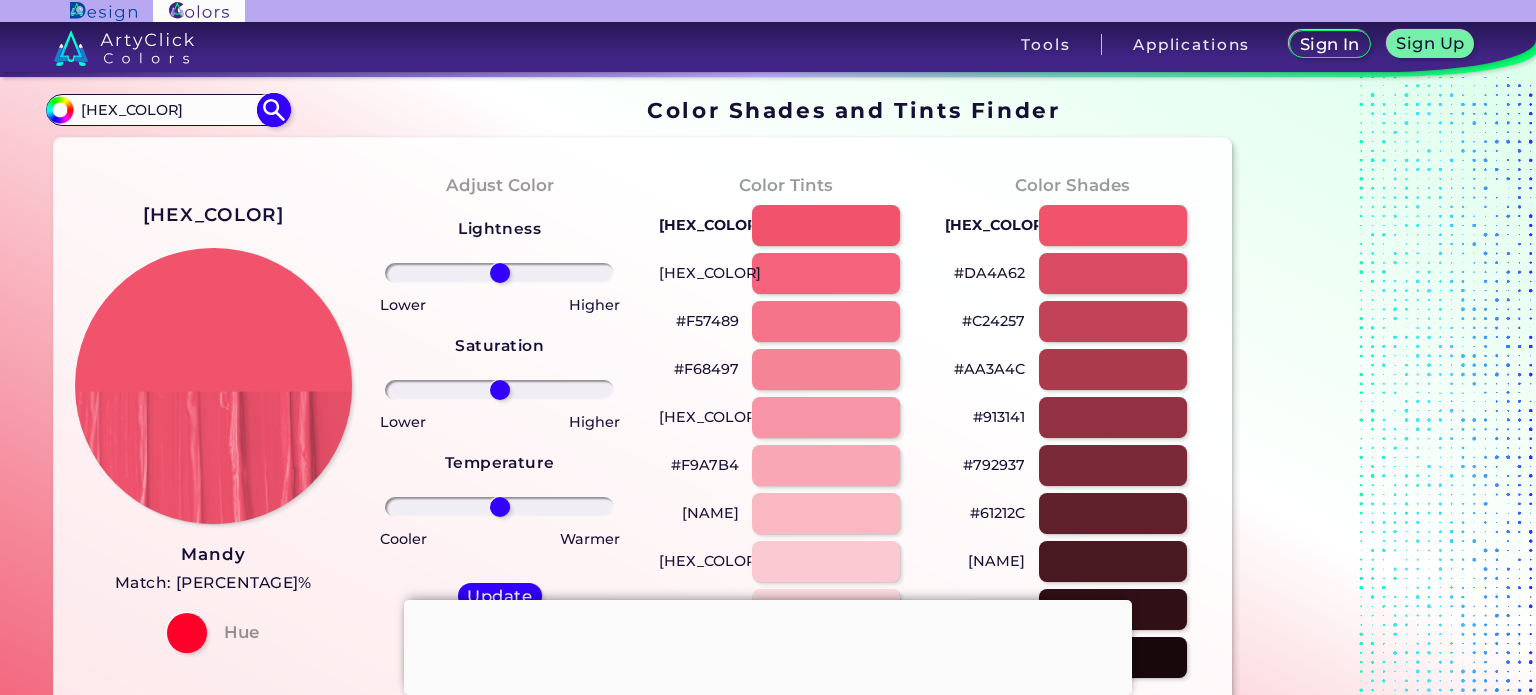 click at bounding box center (273, 110) 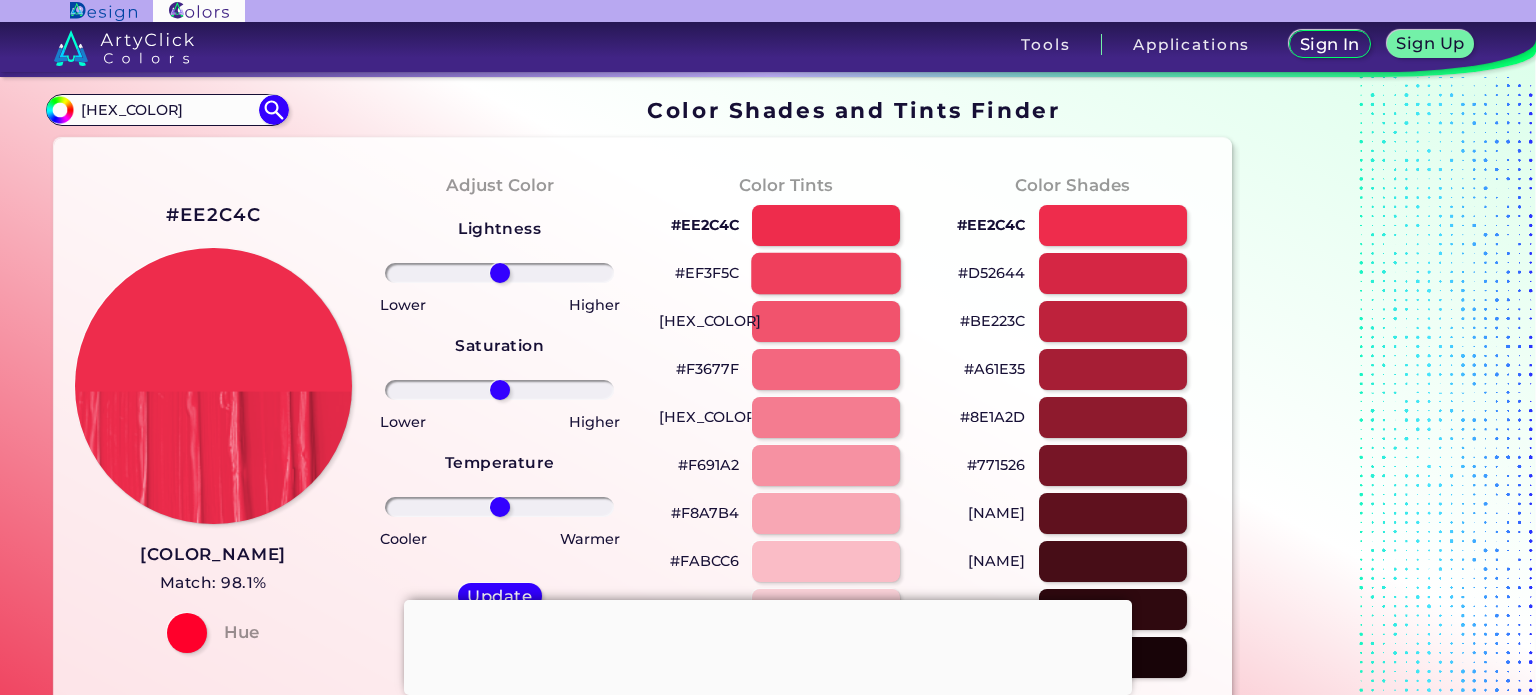 click at bounding box center (826, 273) 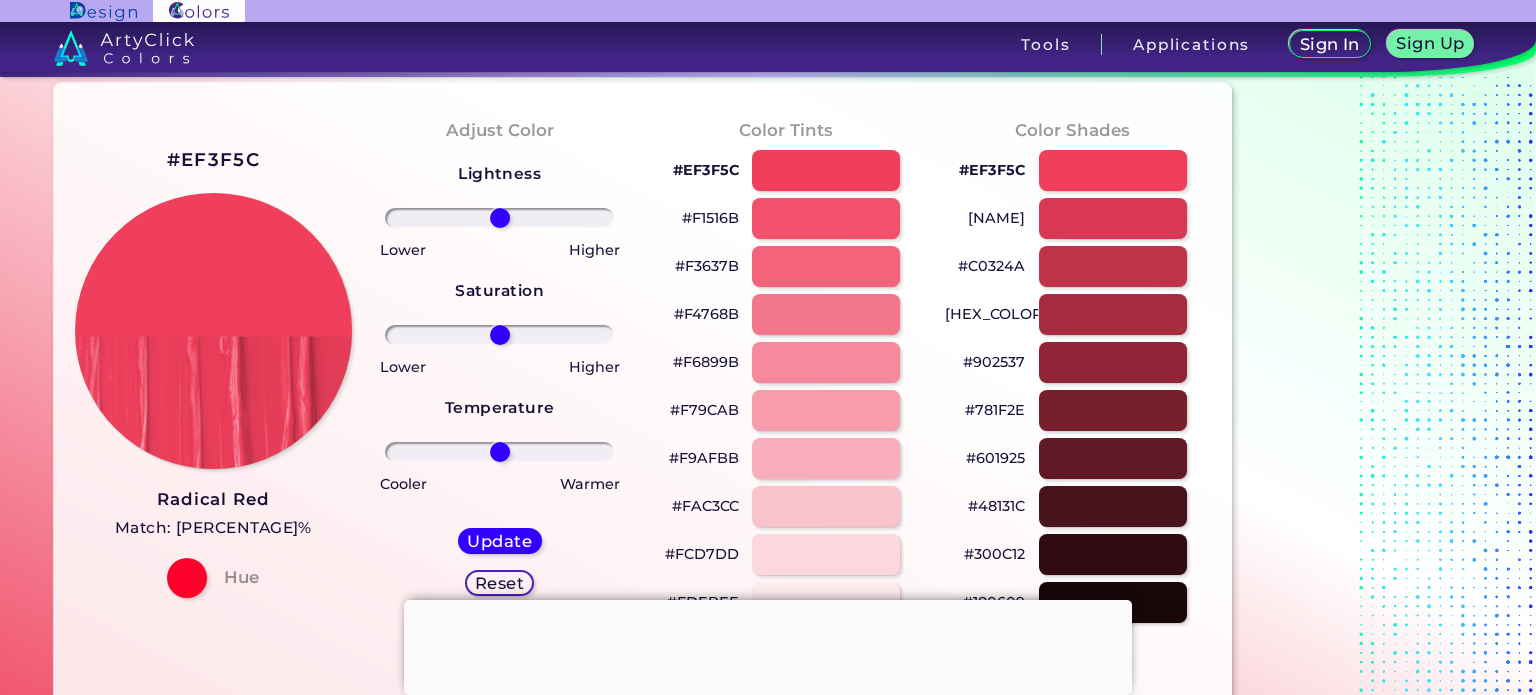 scroll, scrollTop: 0, scrollLeft: 0, axis: both 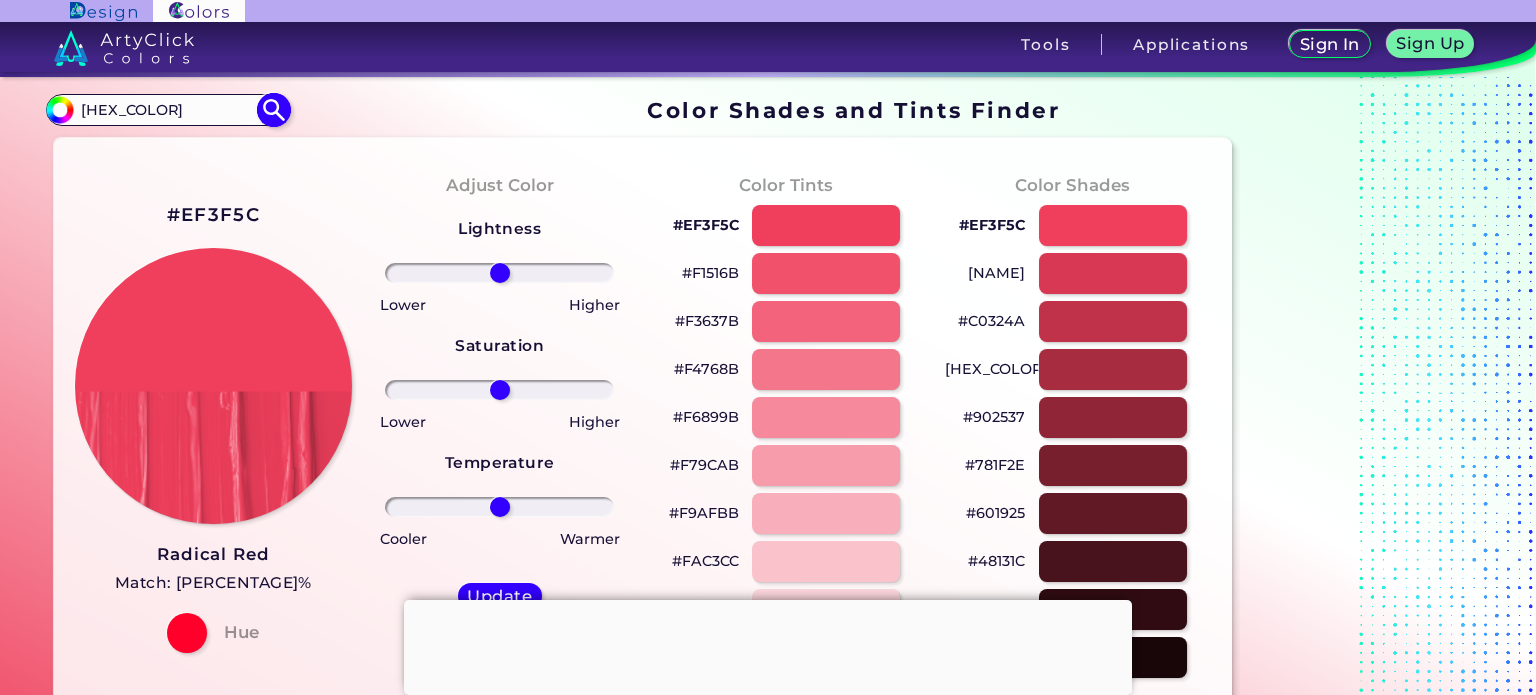click at bounding box center [273, 110] 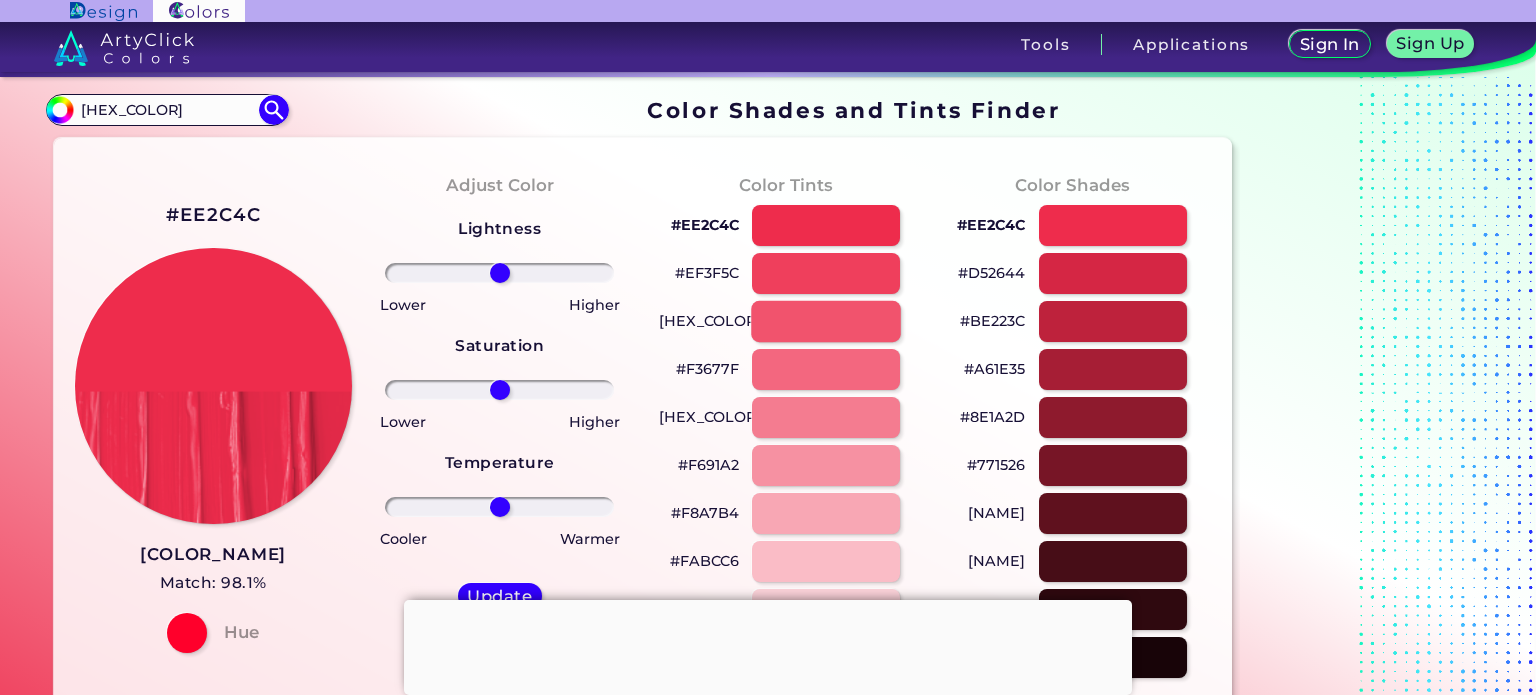 click at bounding box center (826, 321) 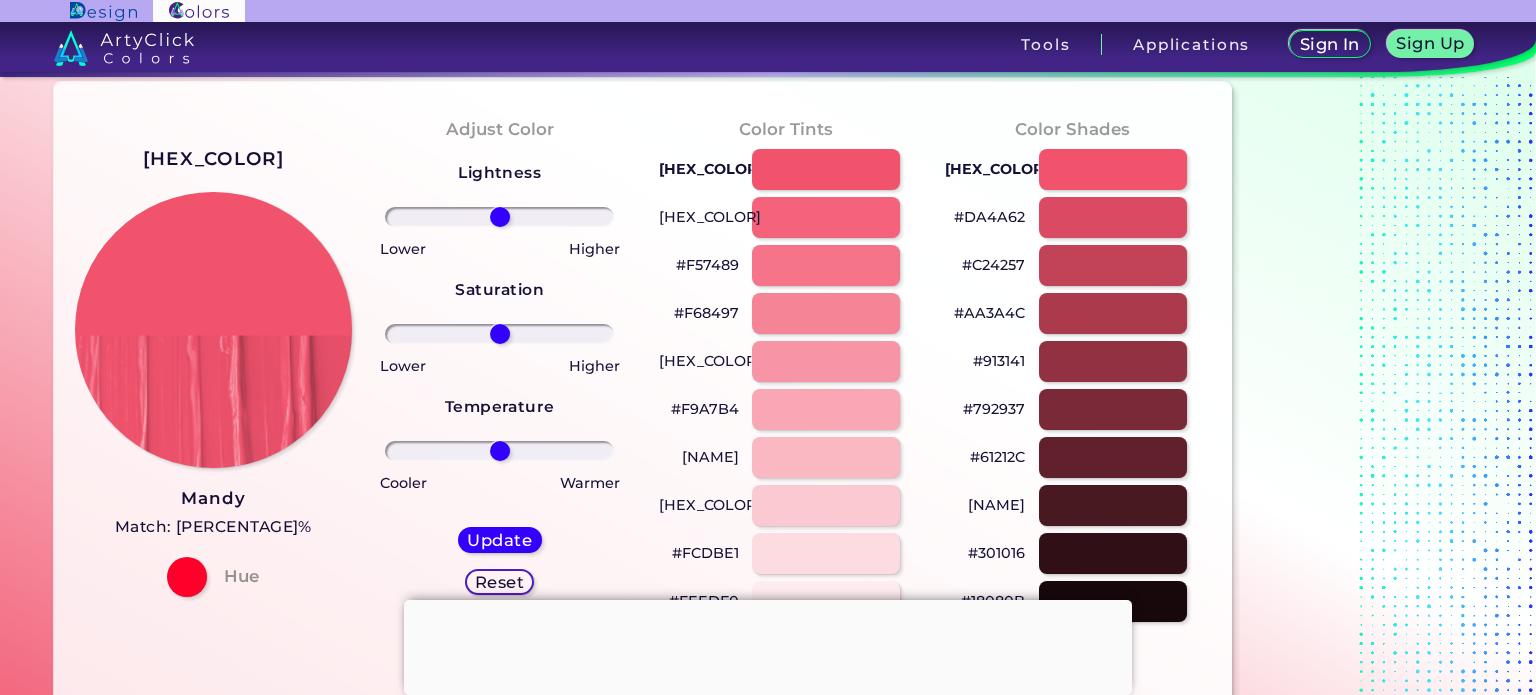 scroll, scrollTop: 0, scrollLeft: 0, axis: both 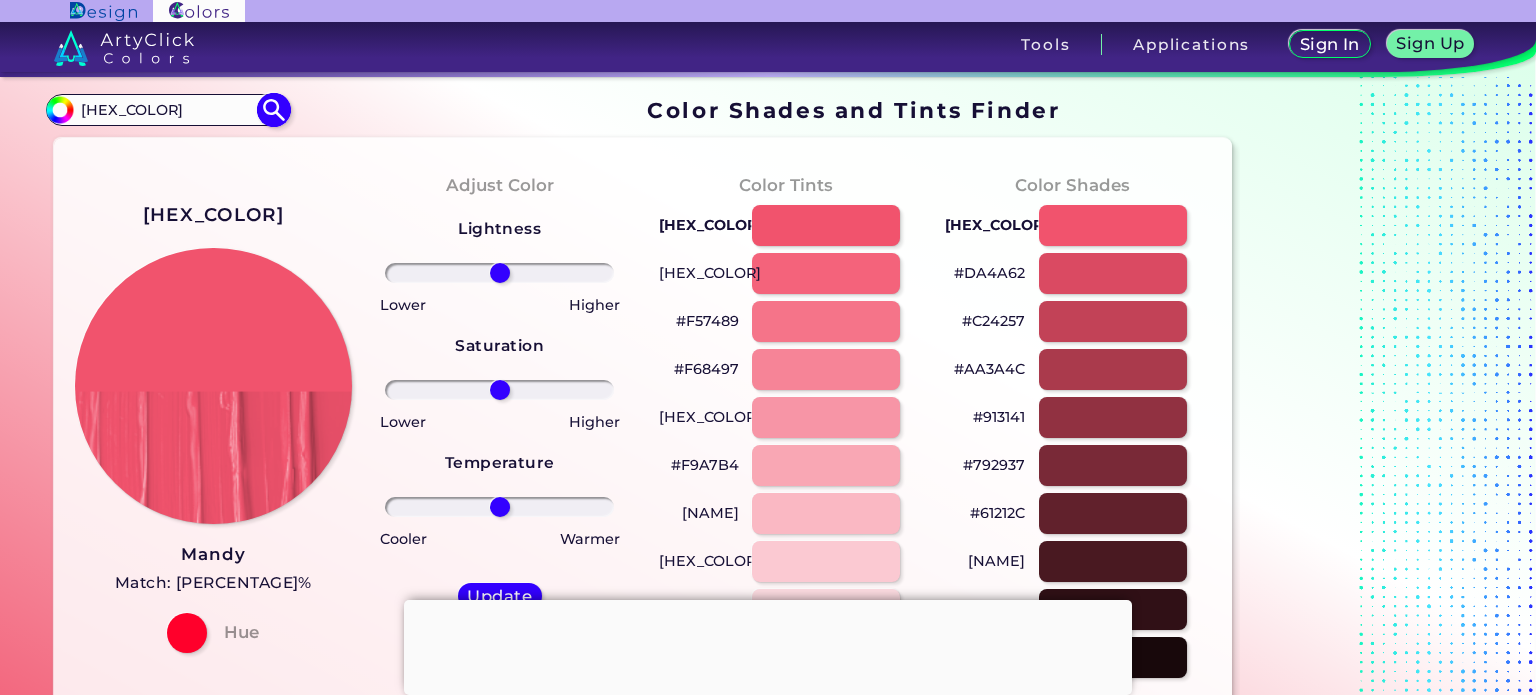 click at bounding box center [273, 110] 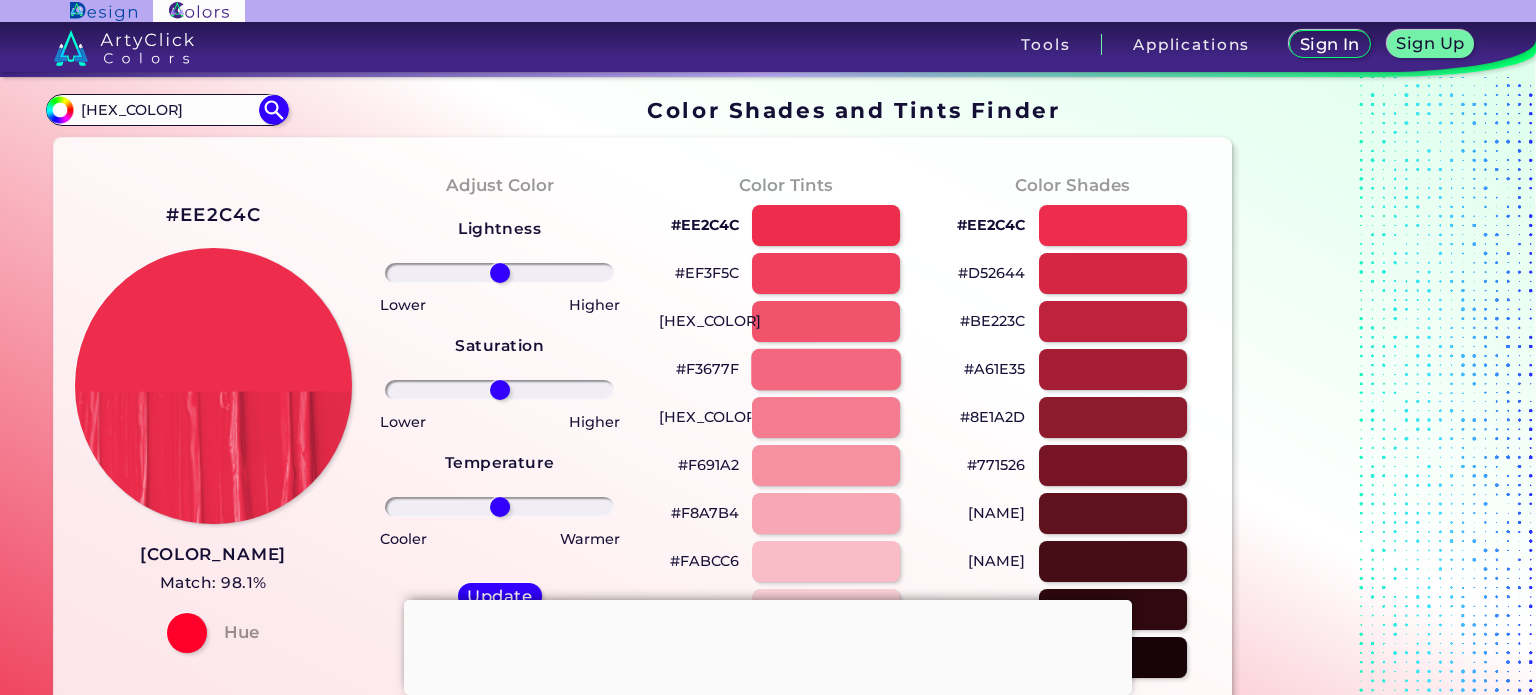 click at bounding box center (826, 369) 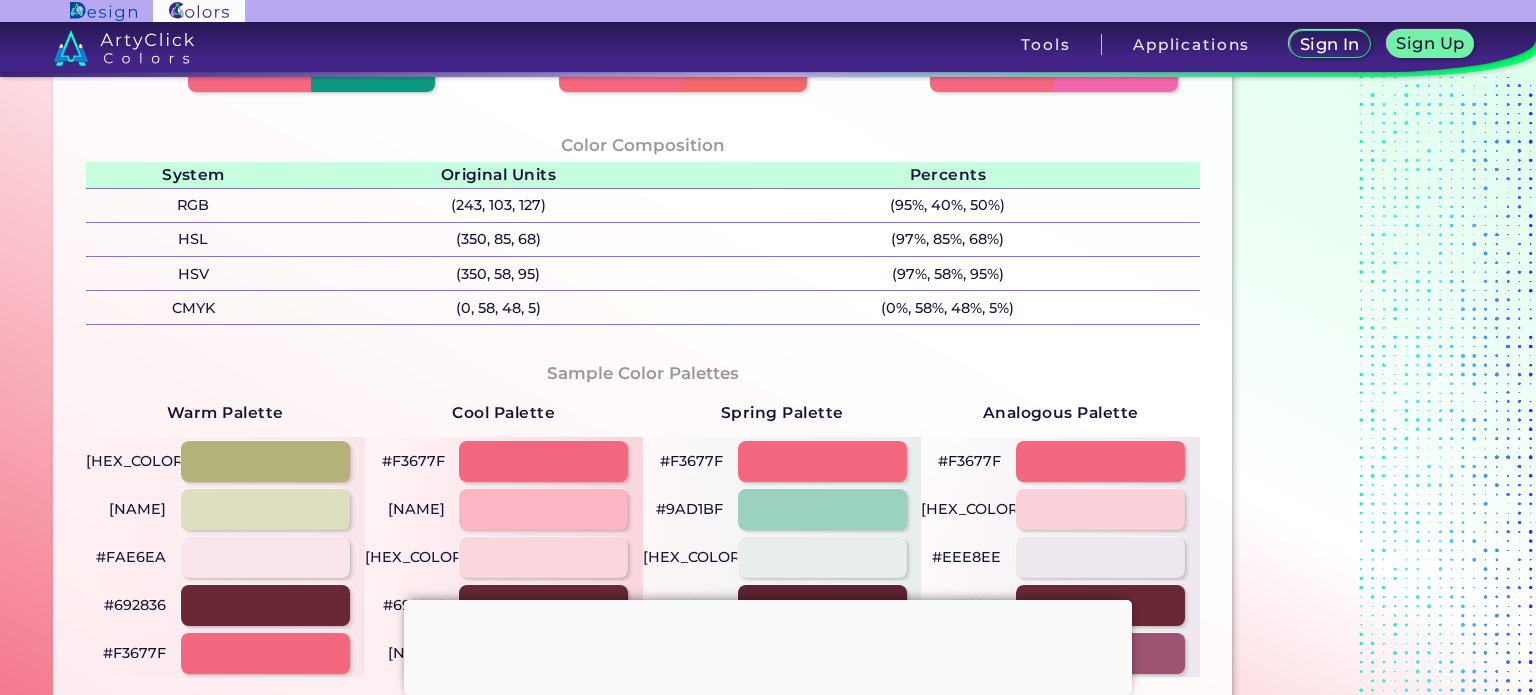 scroll, scrollTop: 0, scrollLeft: 0, axis: both 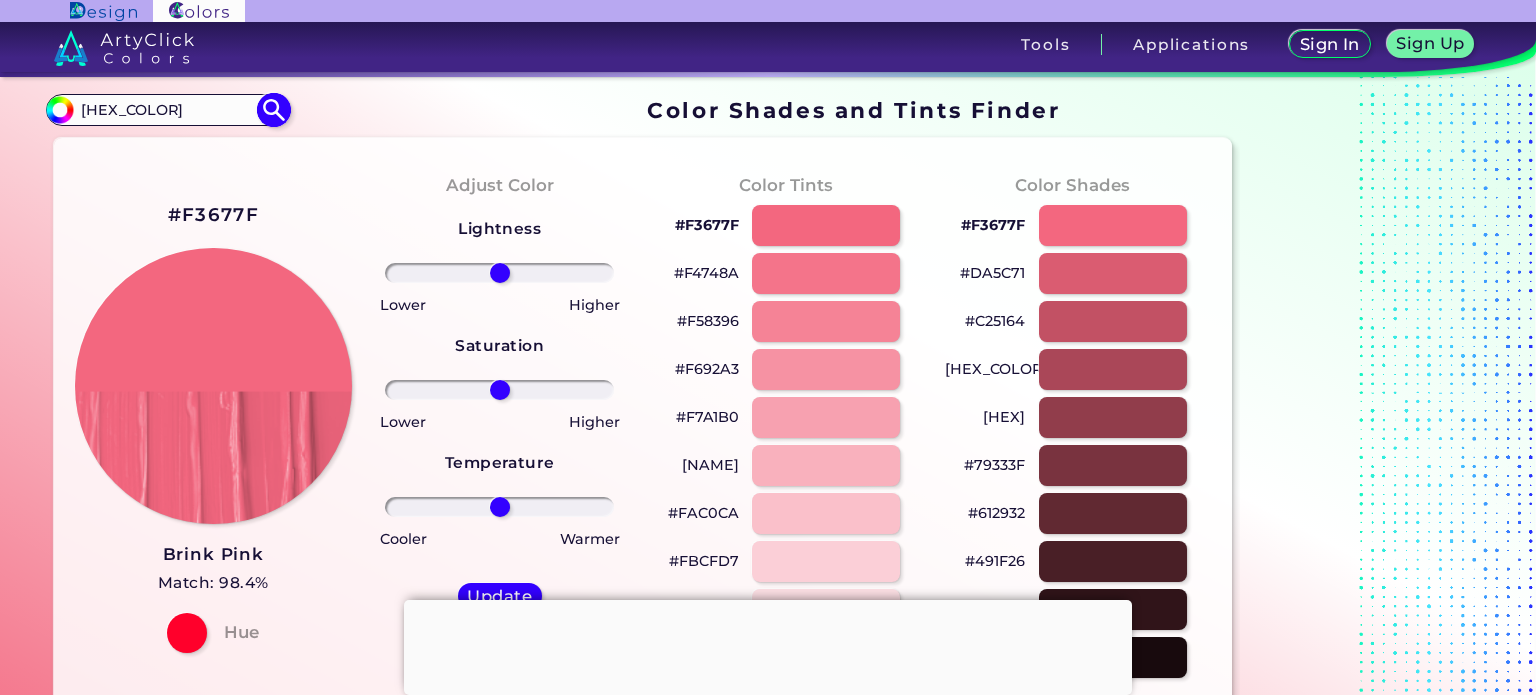 click at bounding box center (273, 110) 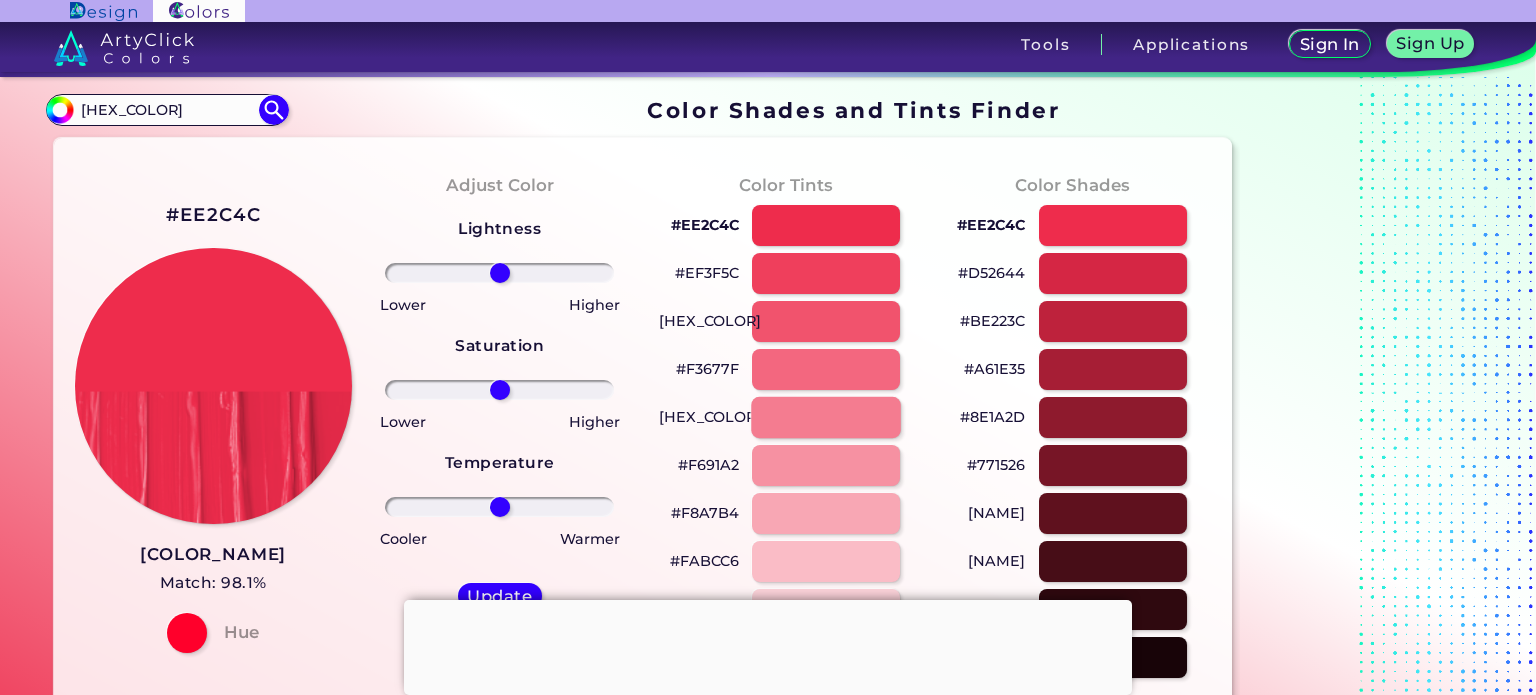 click at bounding box center (826, 417) 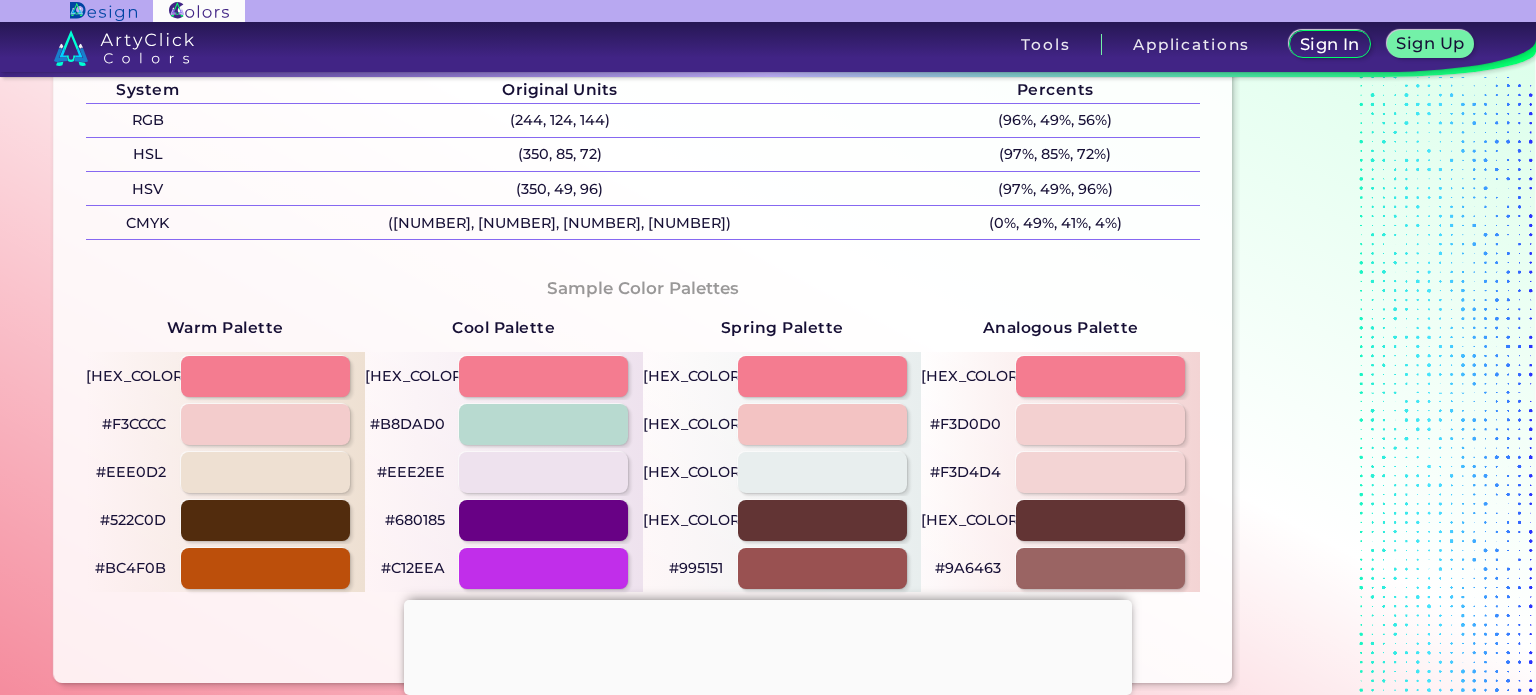 scroll, scrollTop: 838, scrollLeft: 0, axis: vertical 